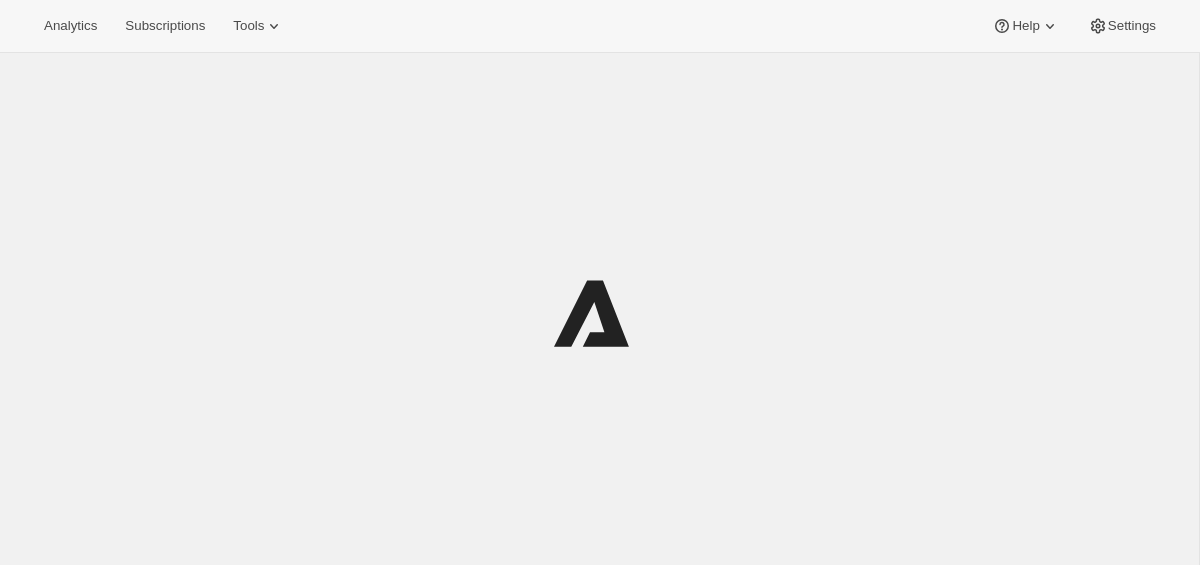 scroll, scrollTop: 0, scrollLeft: 0, axis: both 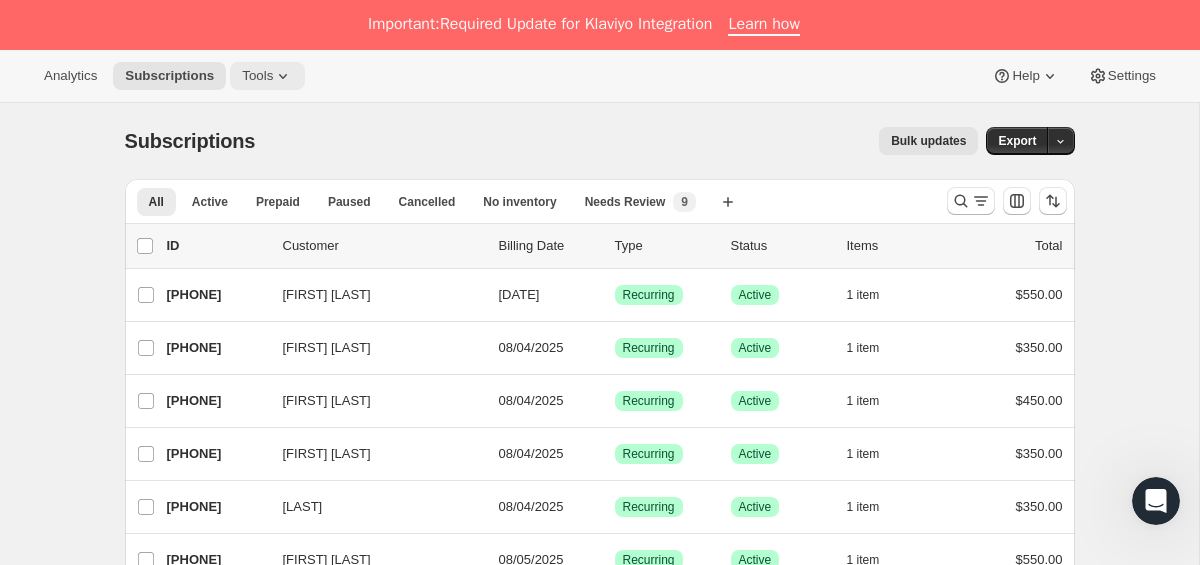 click on "Tools" at bounding box center [257, 76] 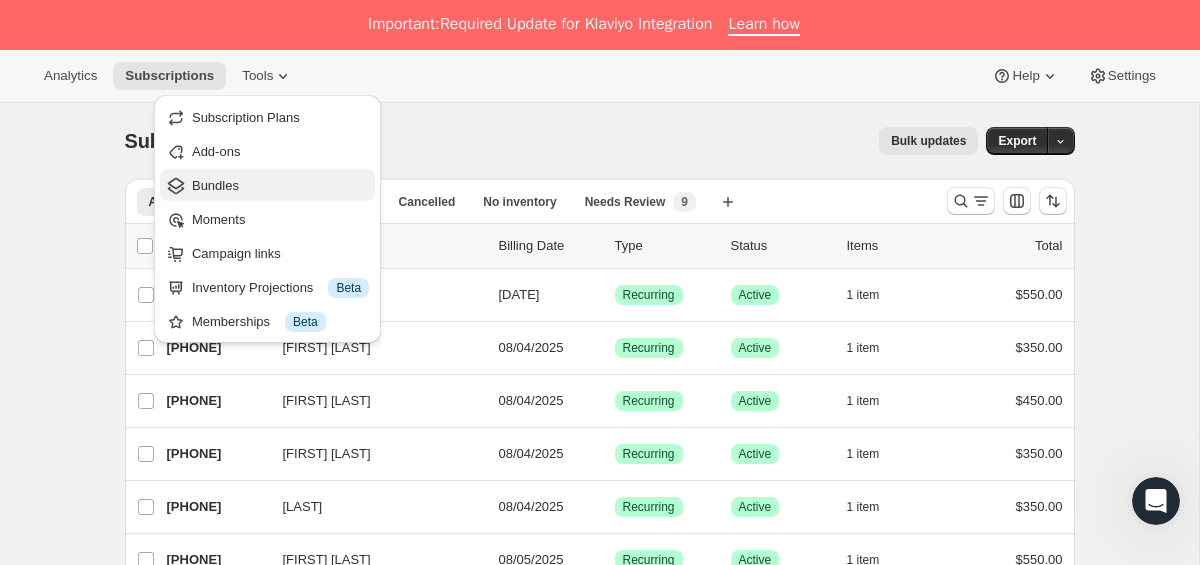 click on "Bundles" at bounding box center (215, 185) 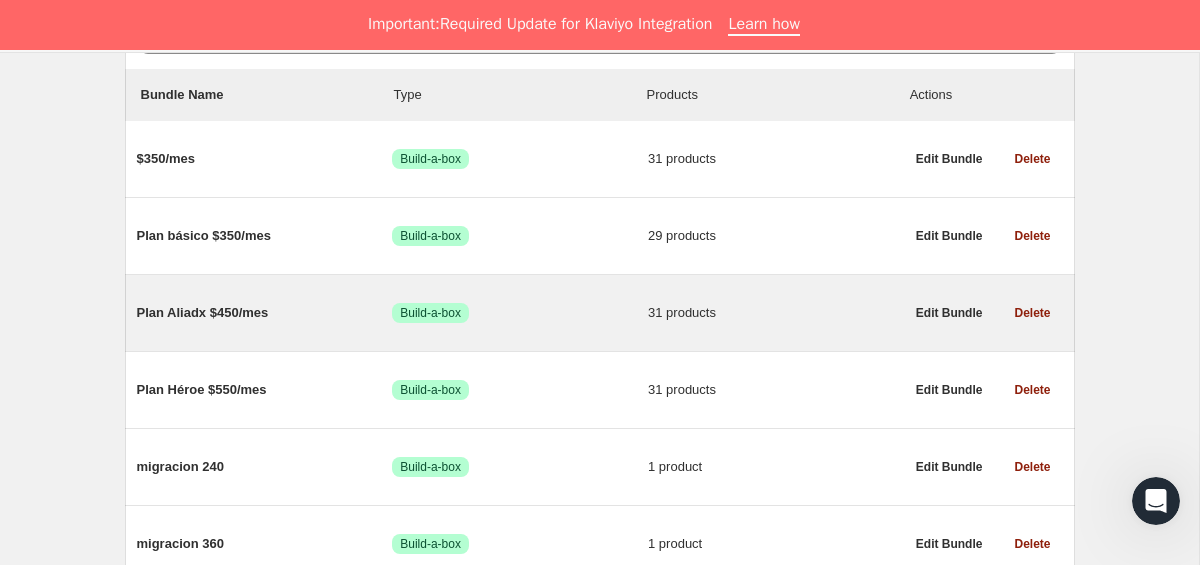 scroll, scrollTop: 275, scrollLeft: 0, axis: vertical 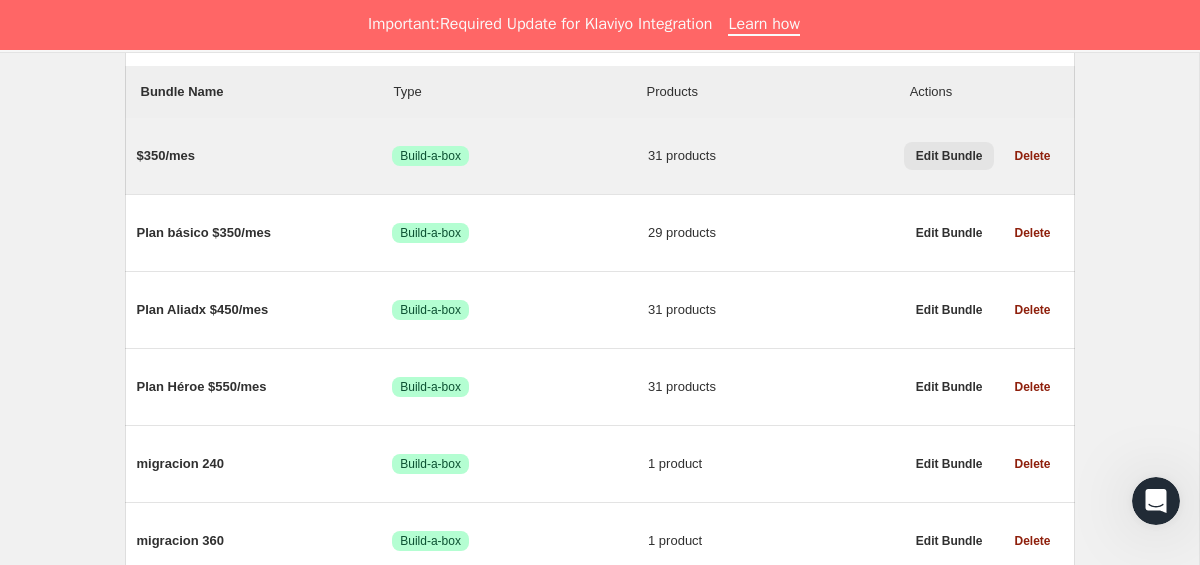 click on "Edit Bundle" at bounding box center [949, 156] 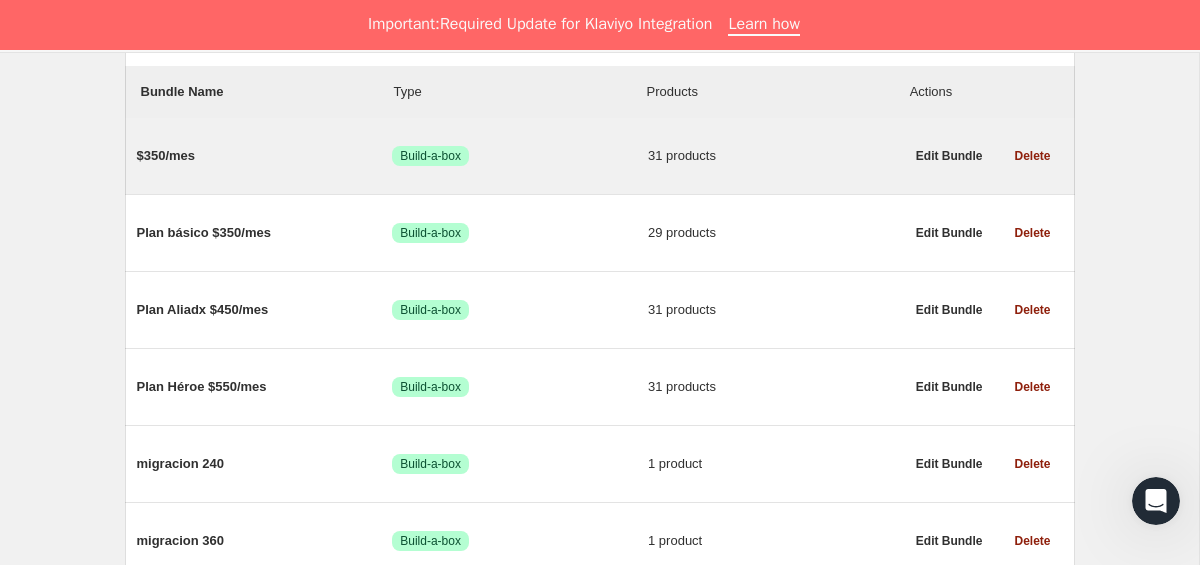 scroll, scrollTop: 0, scrollLeft: 0, axis: both 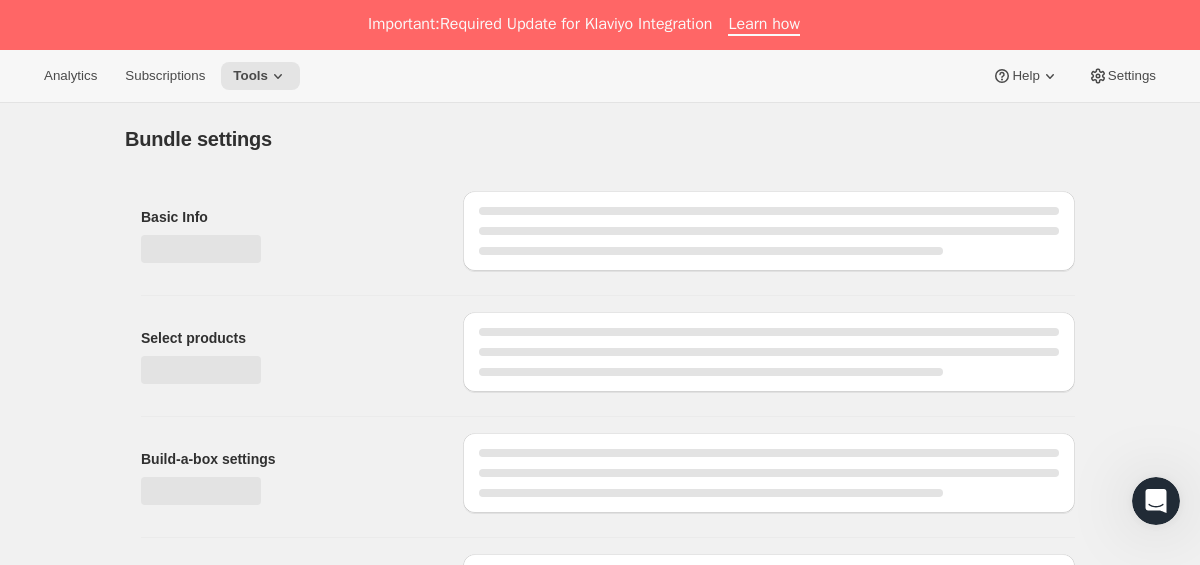 type on "$350/mes" 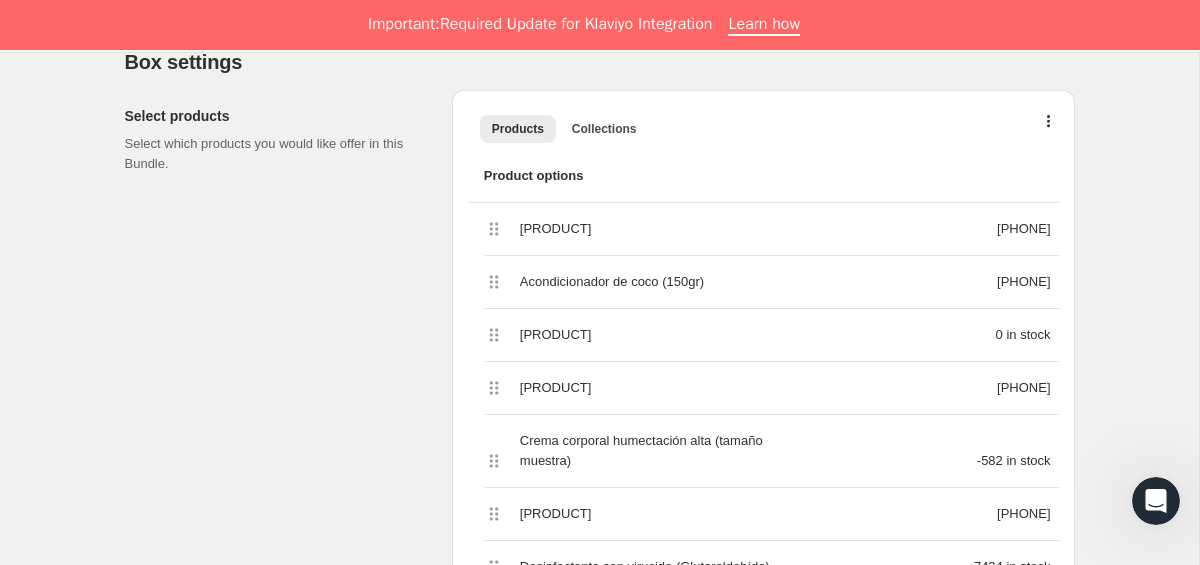 scroll, scrollTop: 648, scrollLeft: 0, axis: vertical 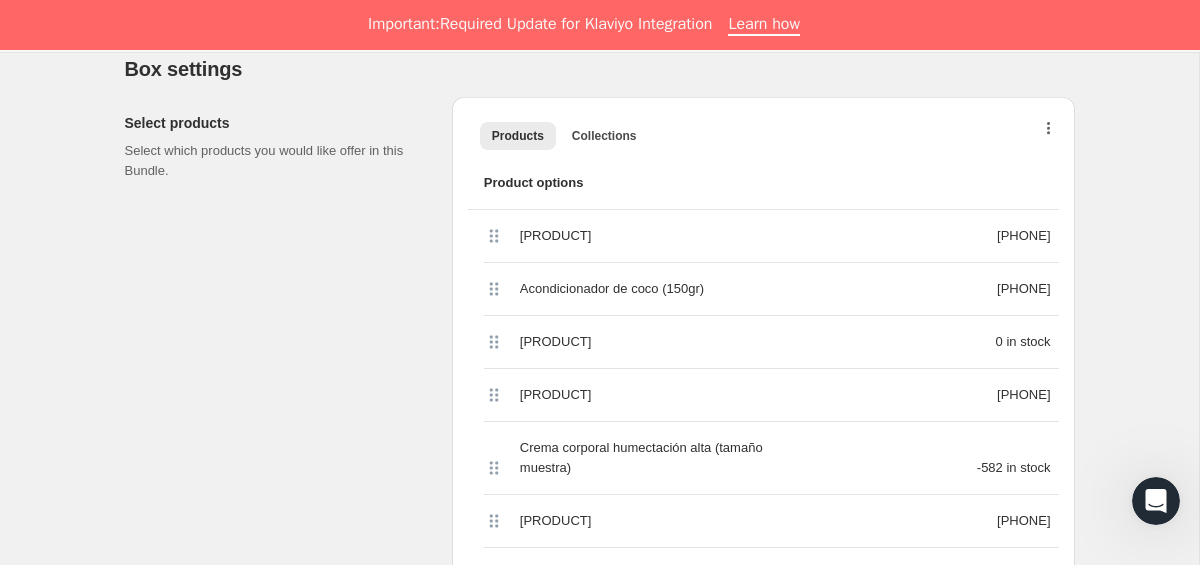 click at bounding box center (1049, 133) 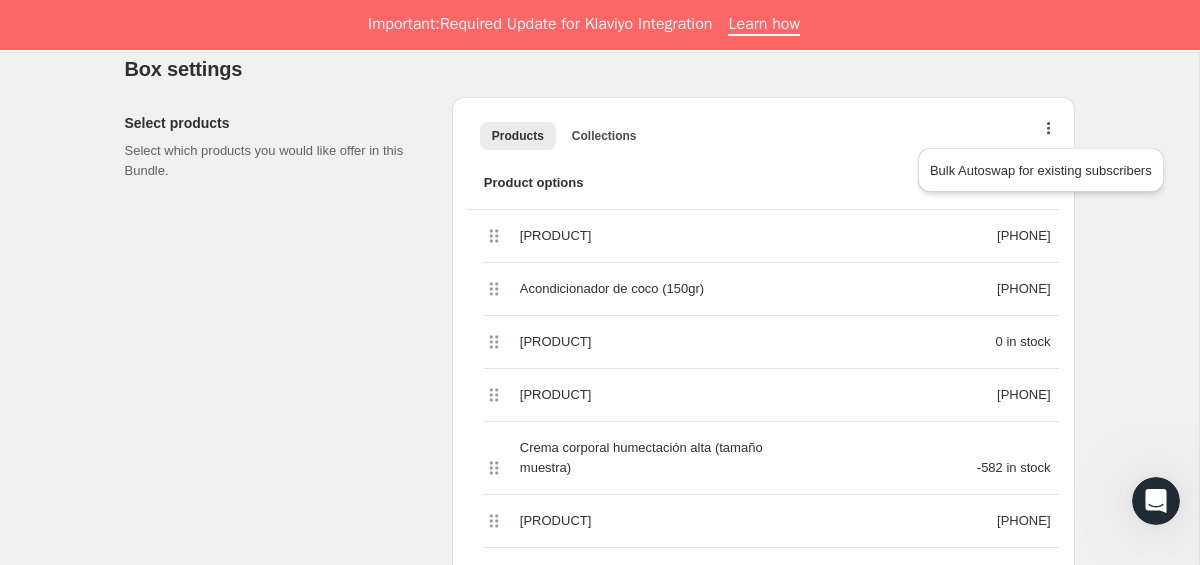 click on "Products Collections Más vistas Products Collections Más vistas" at bounding box center (763, 135) 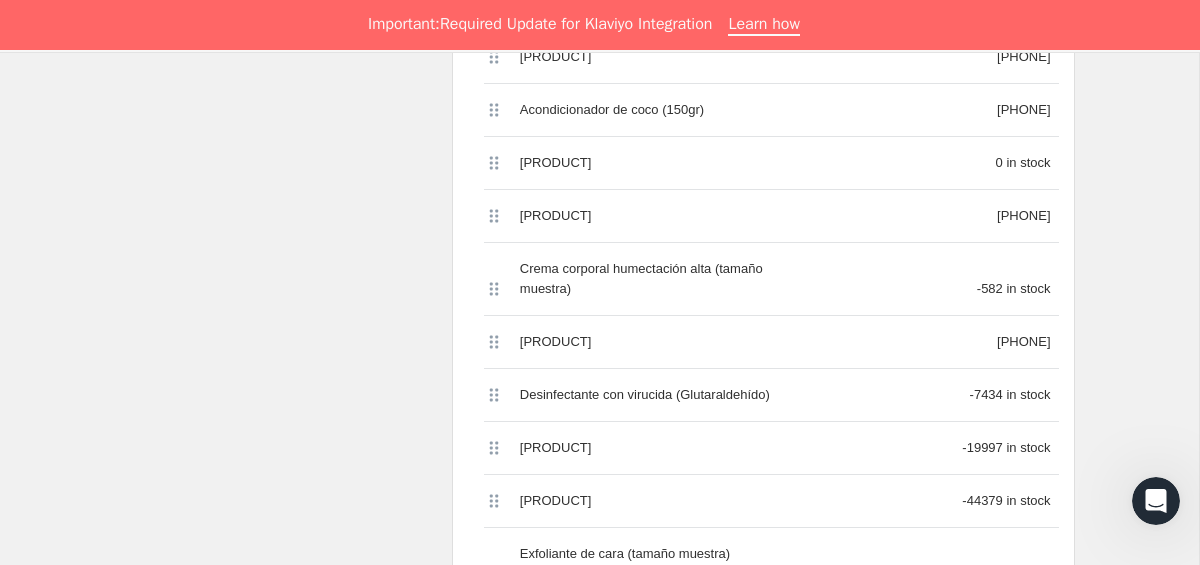 scroll, scrollTop: 880, scrollLeft: 0, axis: vertical 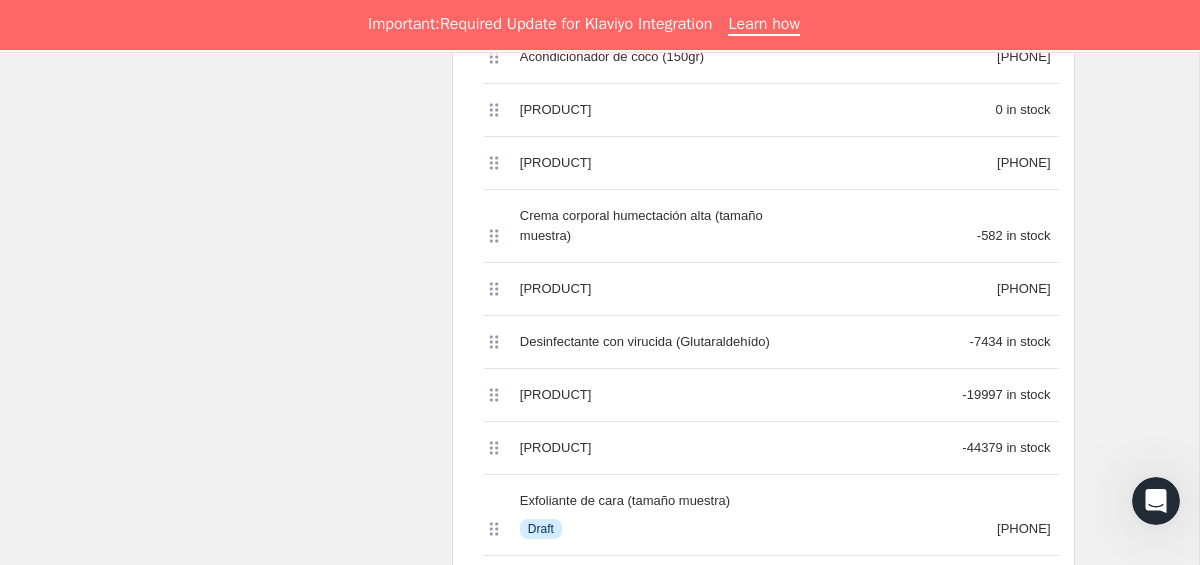 click 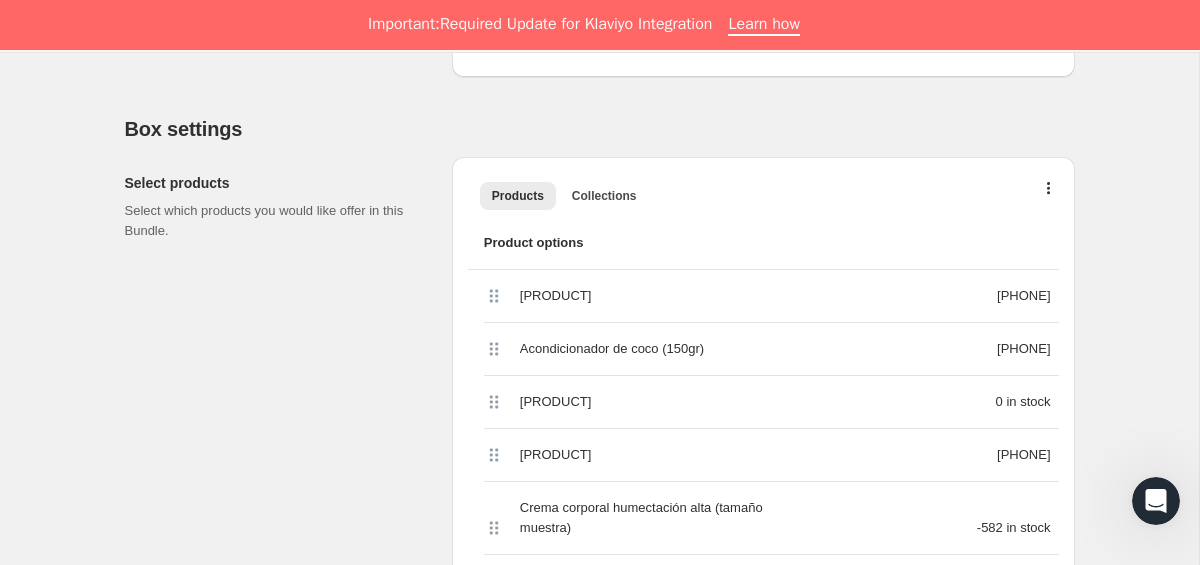 scroll, scrollTop: 587, scrollLeft: 0, axis: vertical 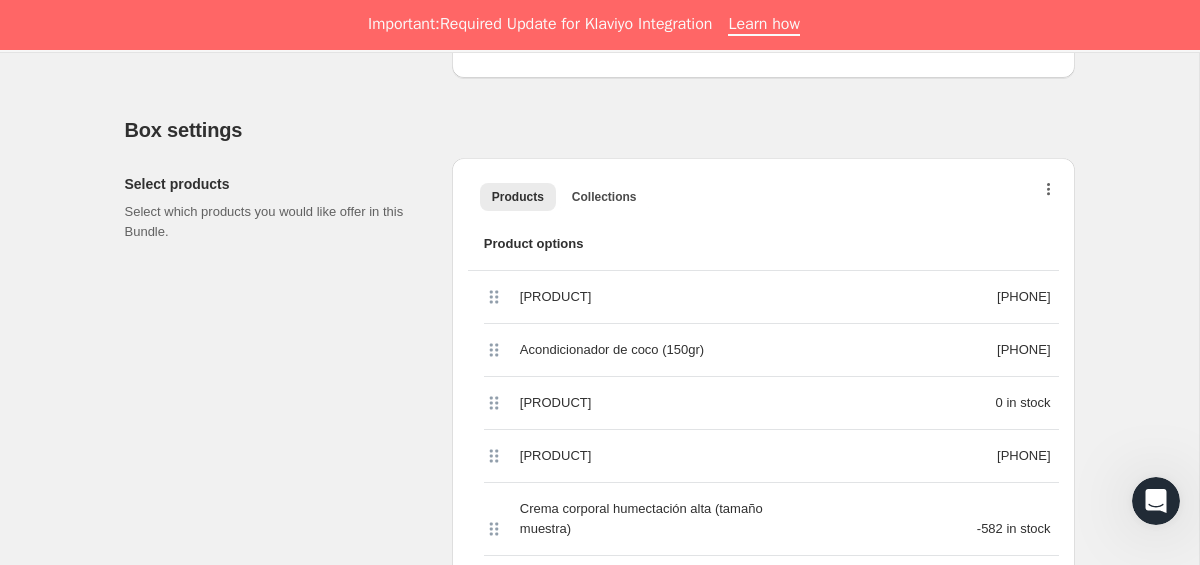 click at bounding box center (1049, 194) 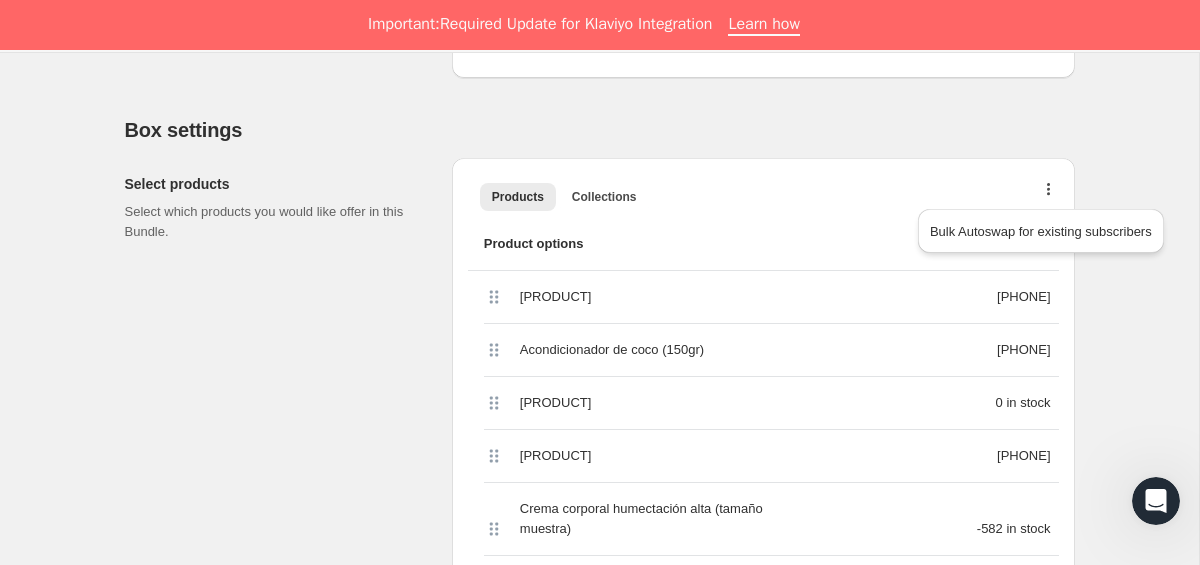 click on "Products Collections Más vistas Products Collections Más vistas" at bounding box center [763, 196] 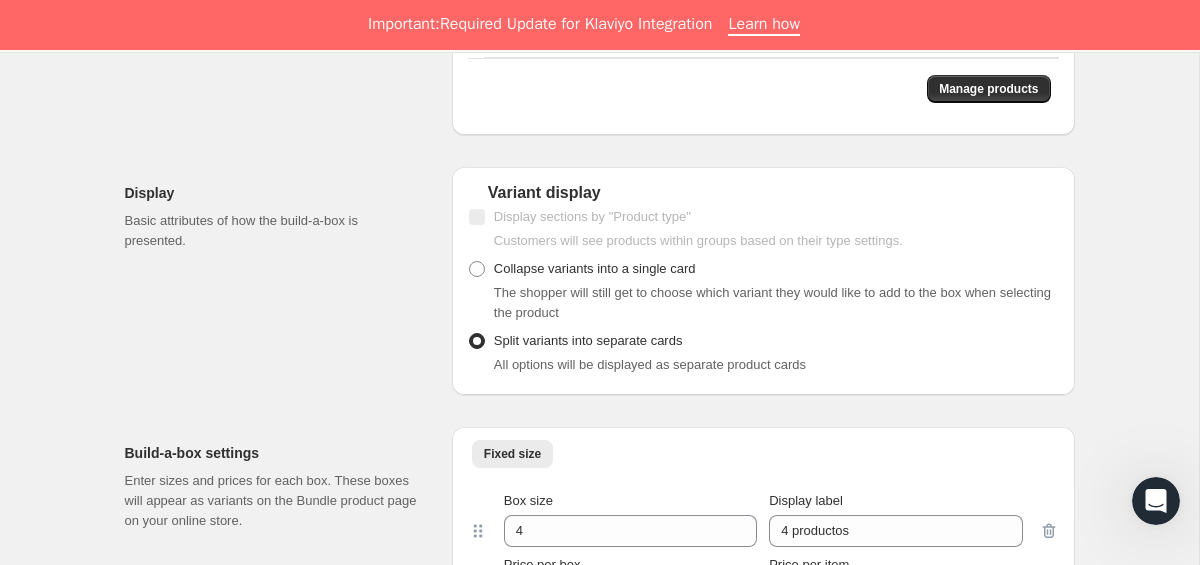 scroll, scrollTop: 2520, scrollLeft: 0, axis: vertical 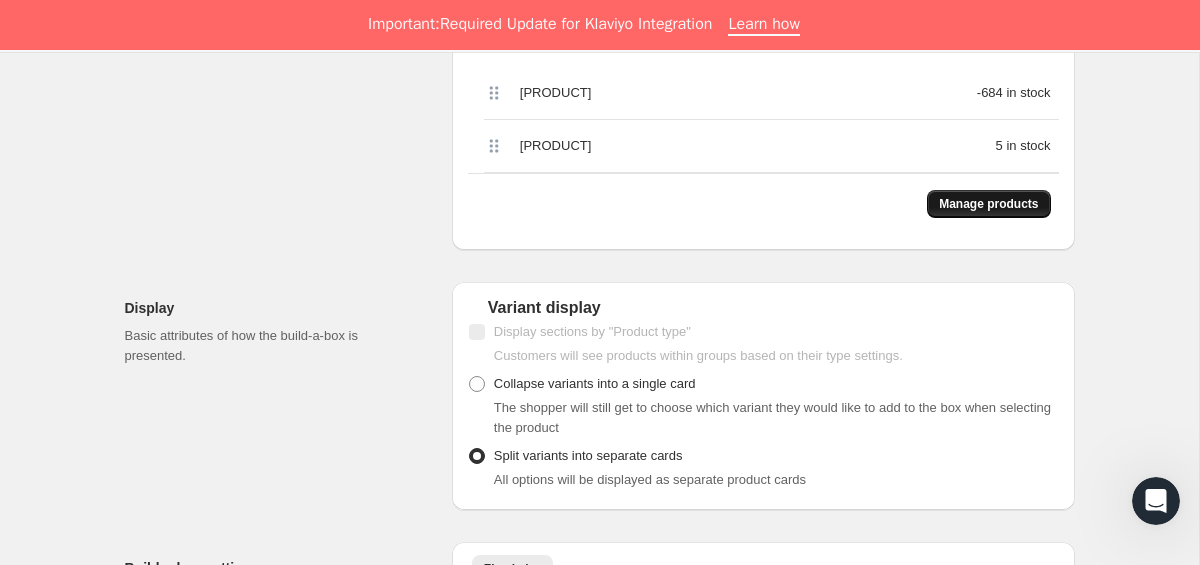click on "Manage products" at bounding box center (988, 204) 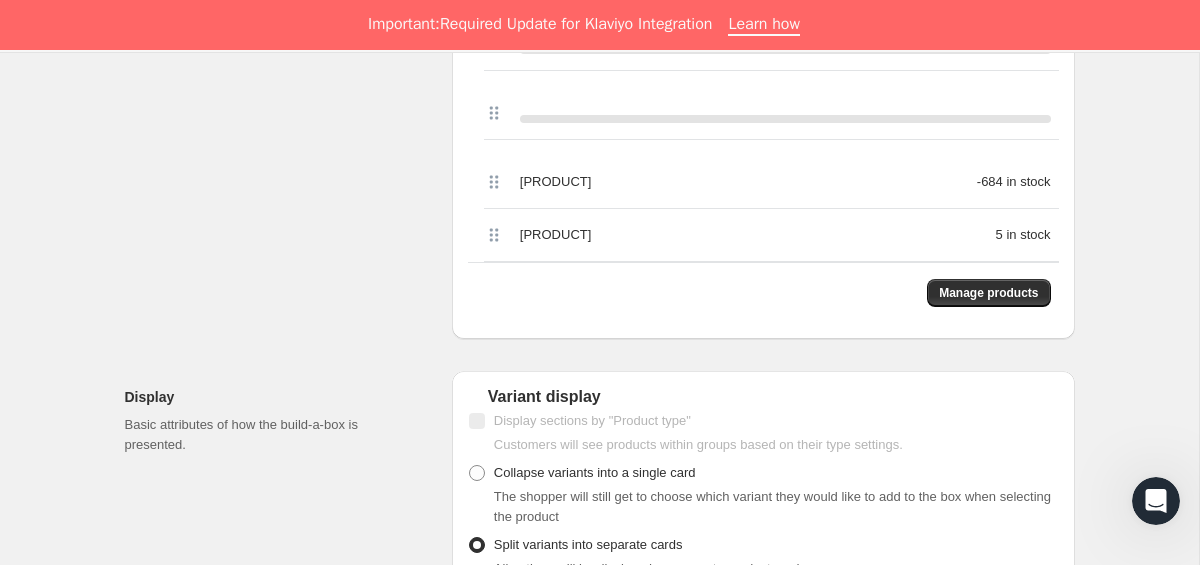 scroll, scrollTop: 2375, scrollLeft: 0, axis: vertical 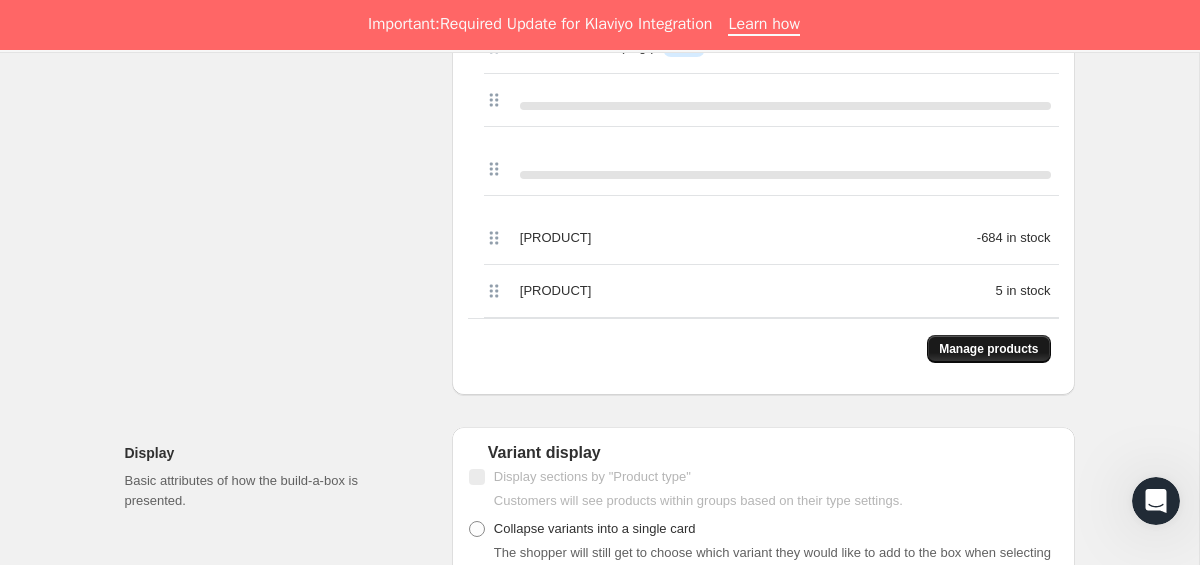 click on "Manage products" at bounding box center (988, 349) 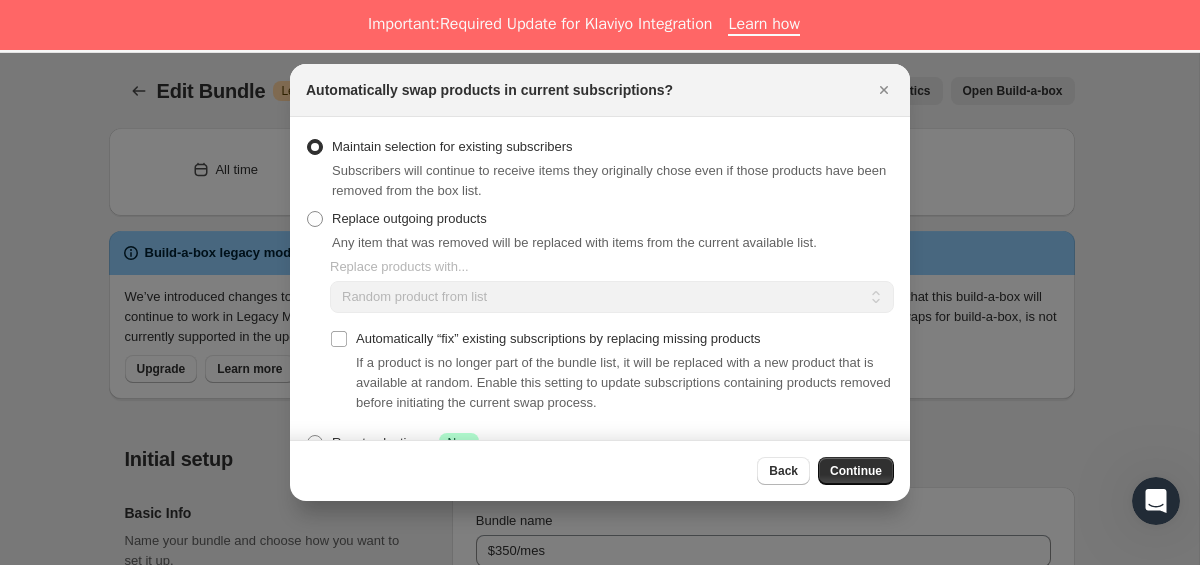 scroll, scrollTop: 50, scrollLeft: 0, axis: vertical 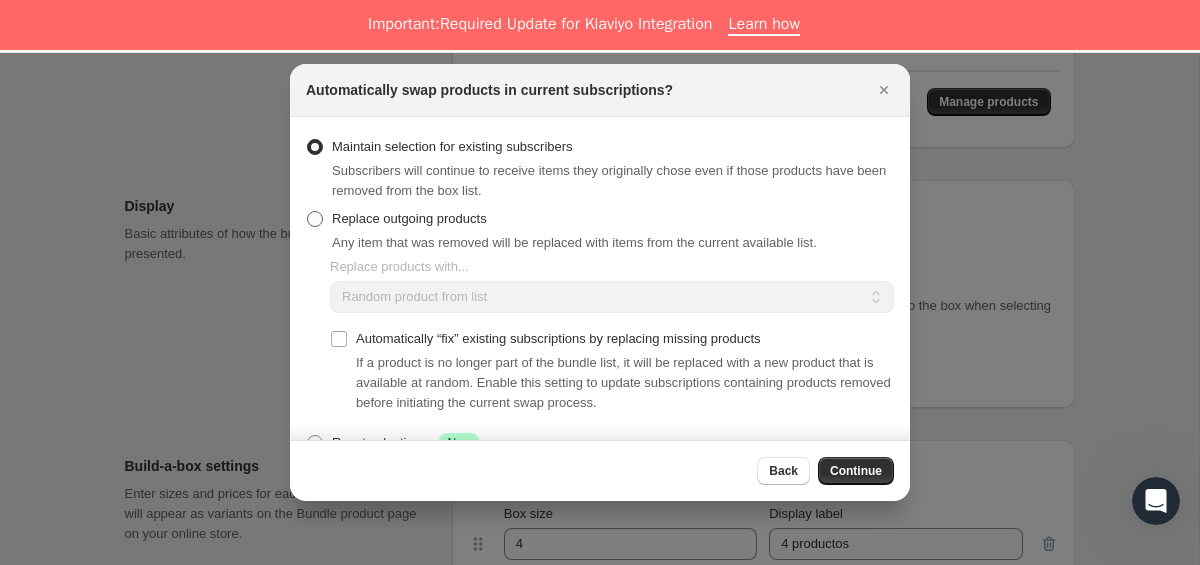 click on "Replace outgoing products" at bounding box center (409, 218) 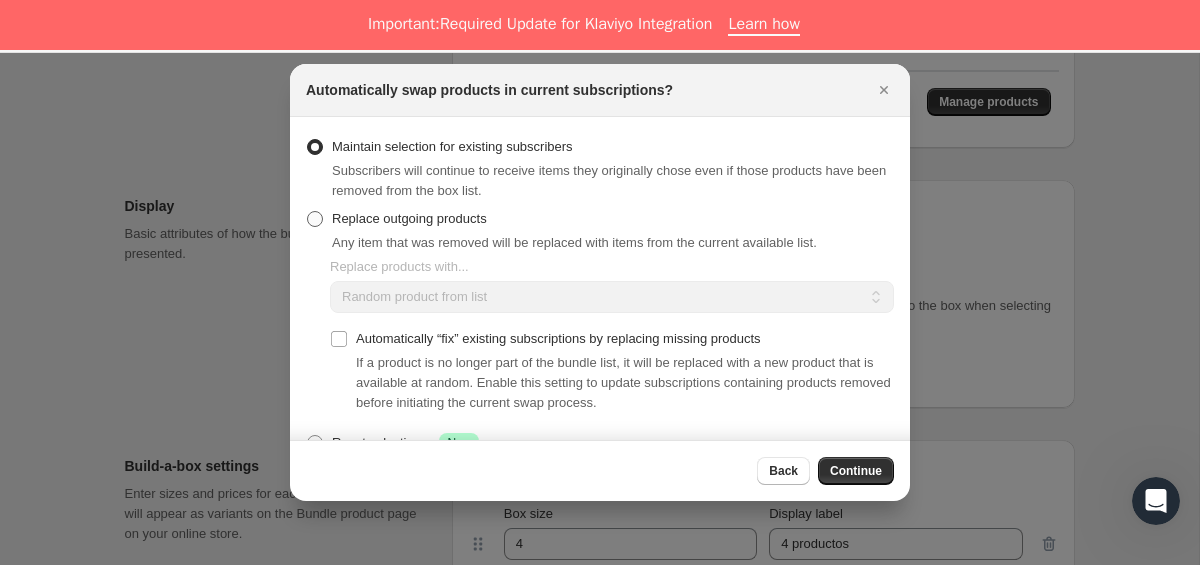 radio on "true" 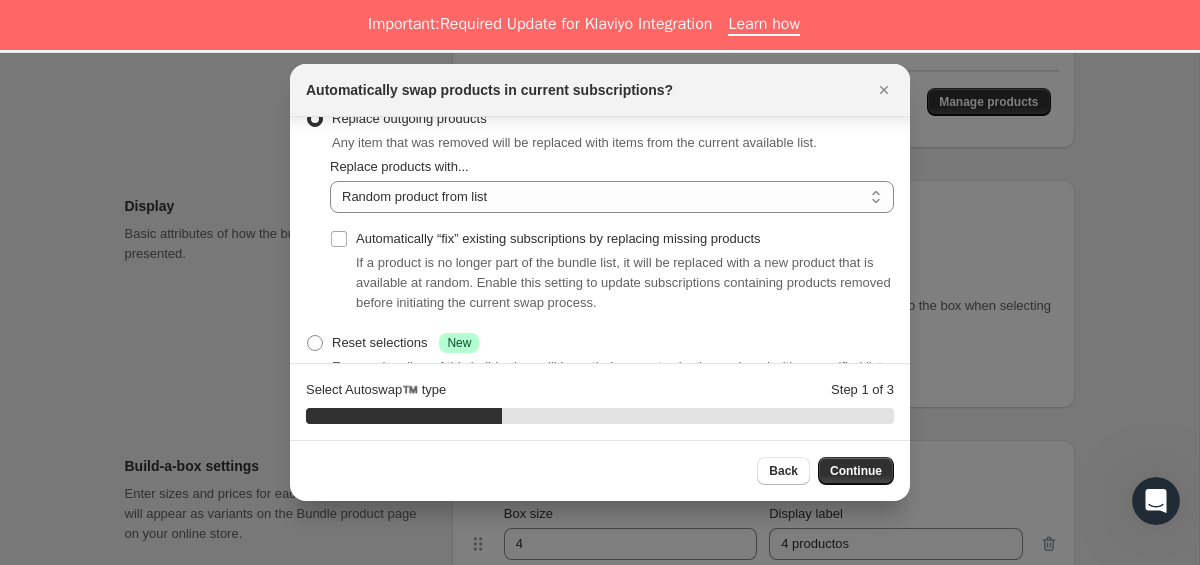 scroll, scrollTop: 110, scrollLeft: 0, axis: vertical 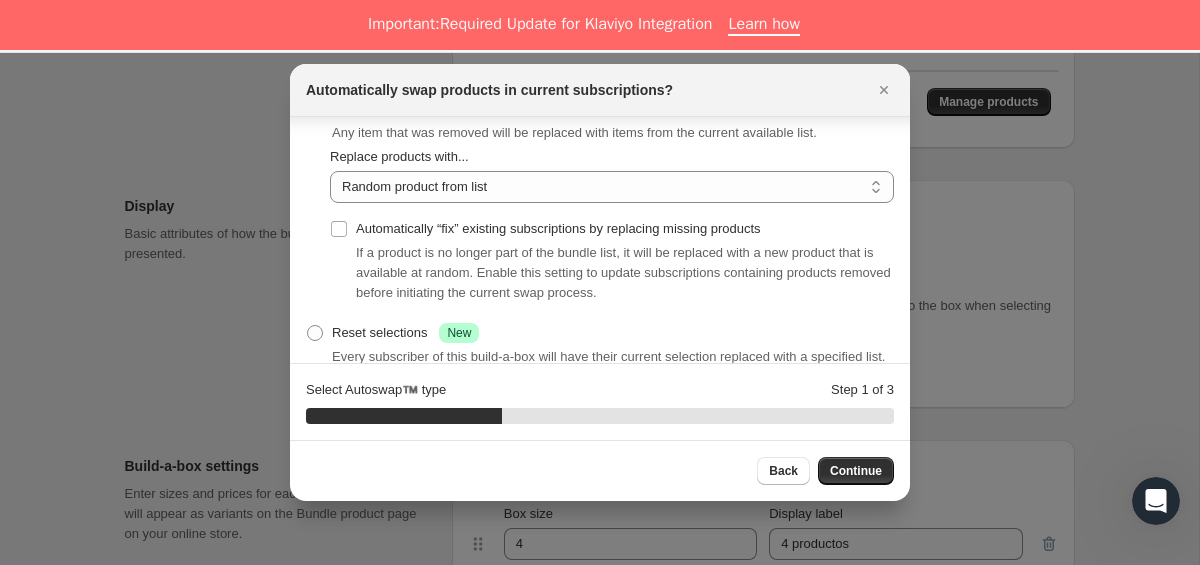 click on "Automatically “fix” existing subscriptions by replacing missing products" at bounding box center (558, 228) 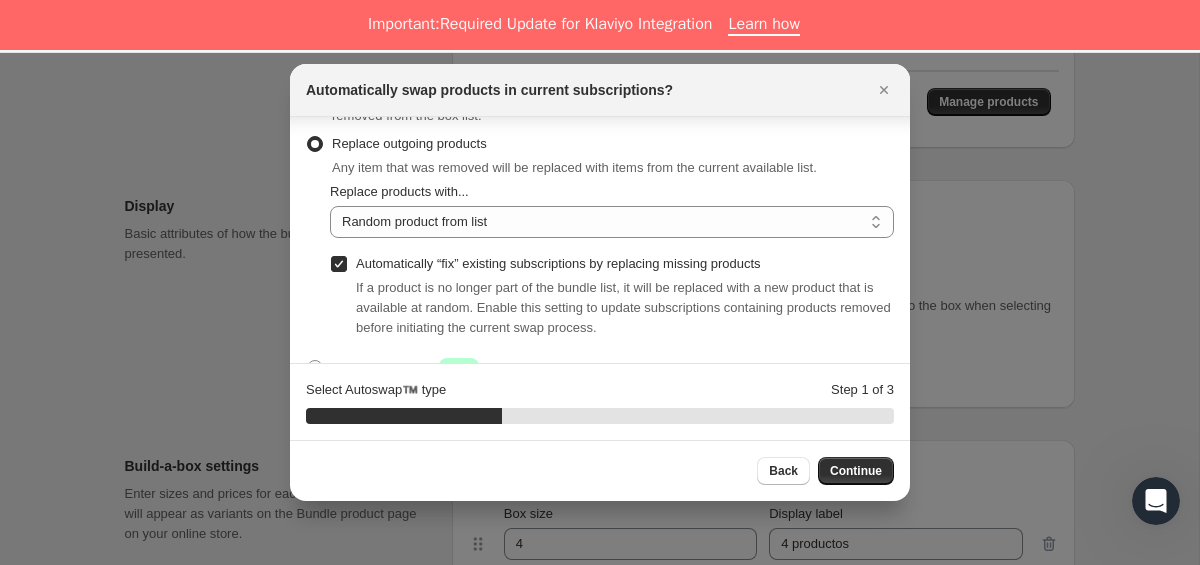 scroll, scrollTop: 64, scrollLeft: 0, axis: vertical 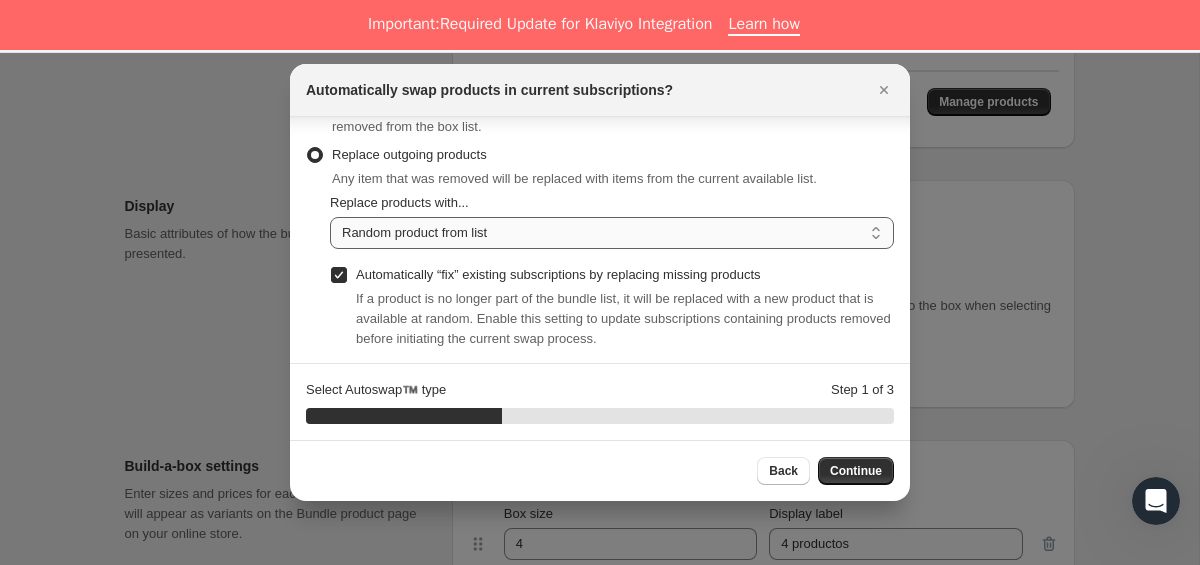 click on "Random product from list Matching product type Select specific replacements" at bounding box center (612, 233) 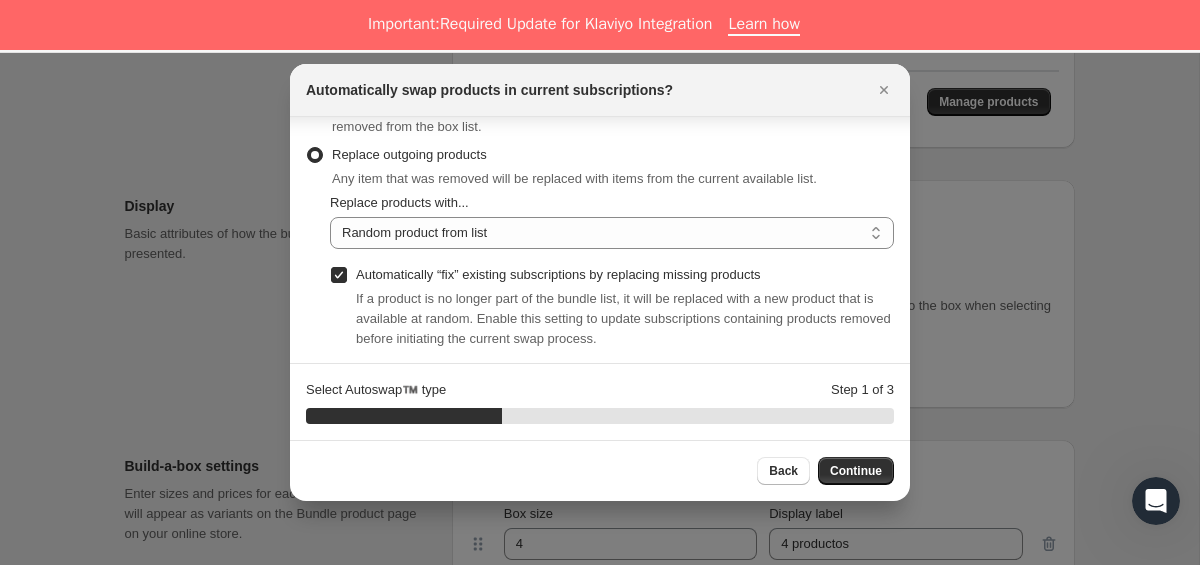 scroll, scrollTop: 84, scrollLeft: 0, axis: vertical 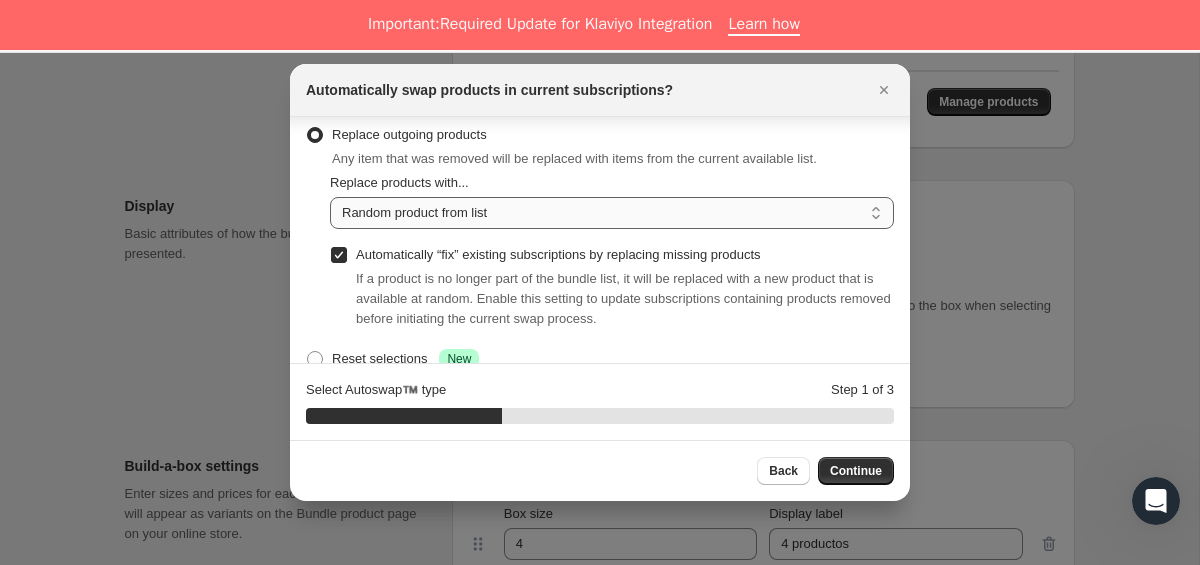 click on "Random product from list Matching product type Select specific replacements" at bounding box center [612, 213] 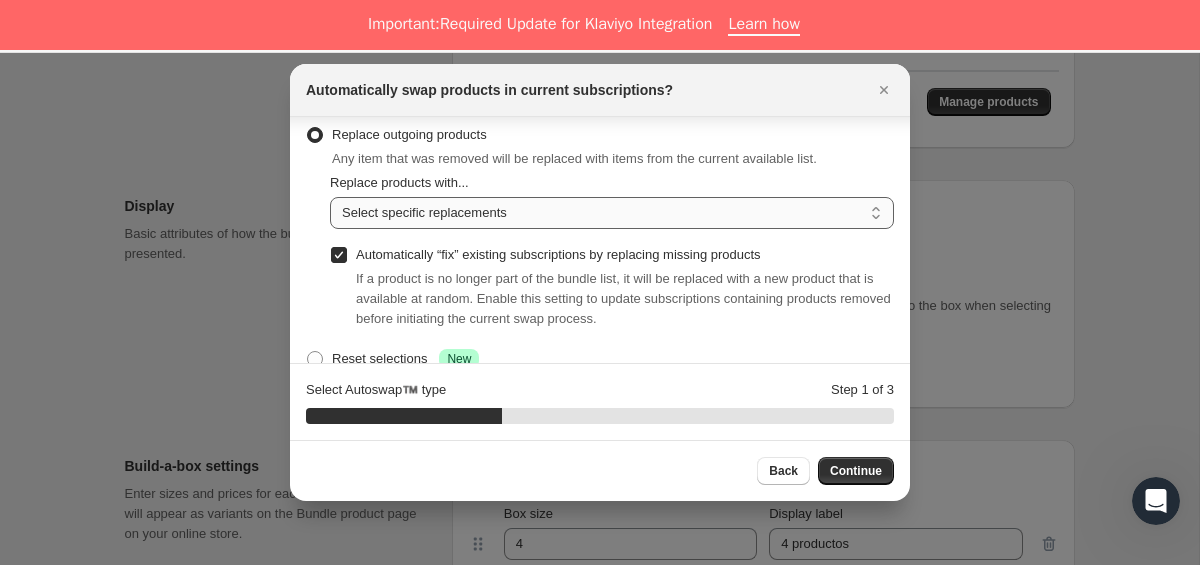 click on "Random product from list Matching product type Select specific replacements" at bounding box center (612, 213) 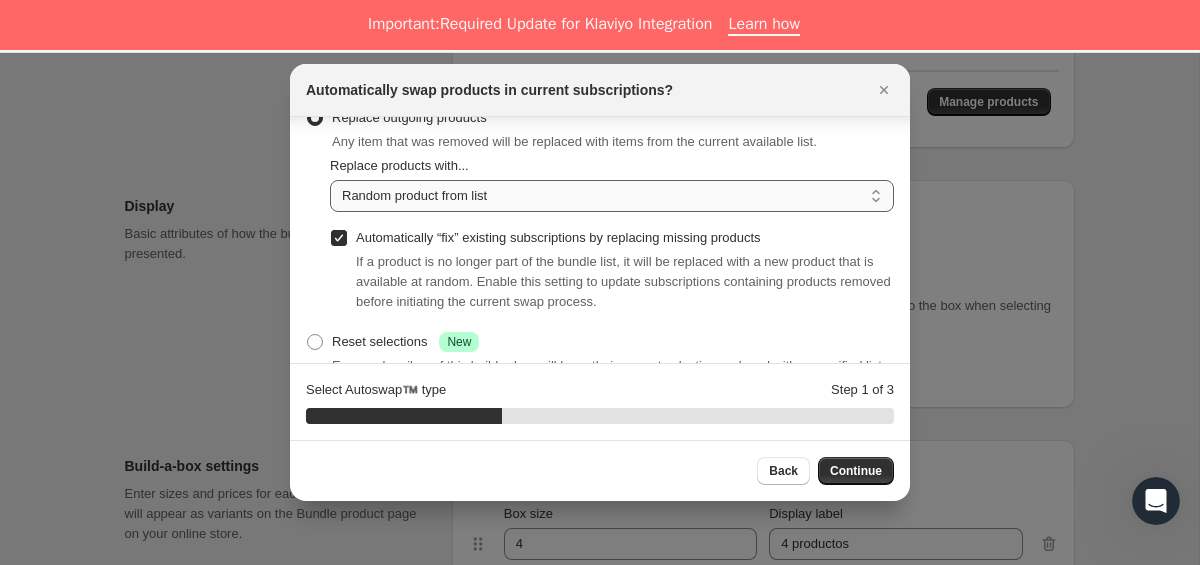 scroll, scrollTop: 69, scrollLeft: 0, axis: vertical 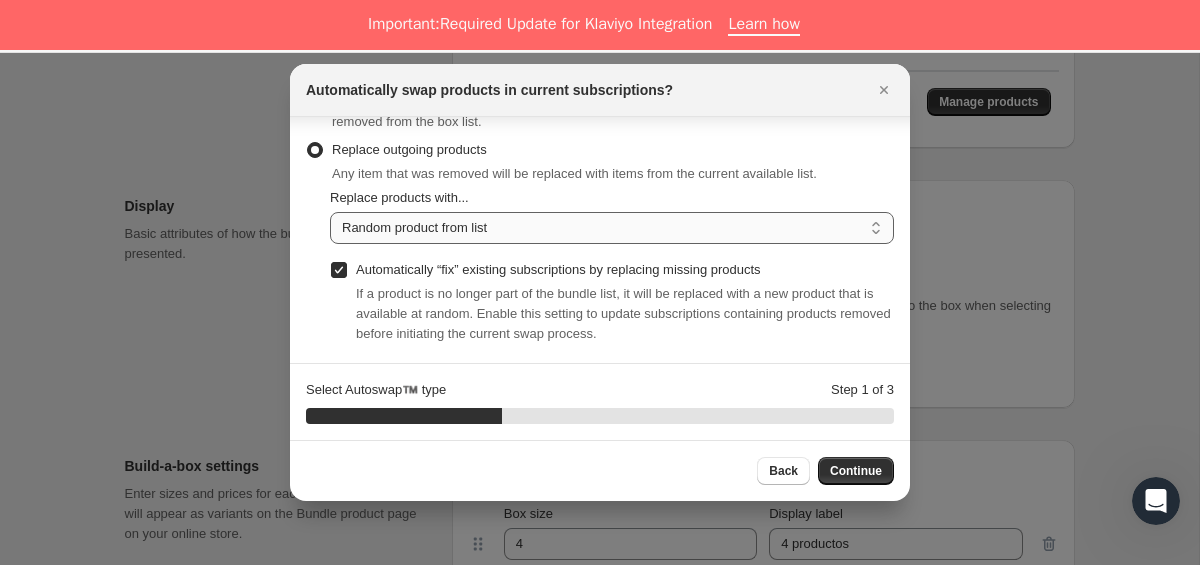 click on "Random product from list Matching product type Select specific replacements" at bounding box center [612, 228] 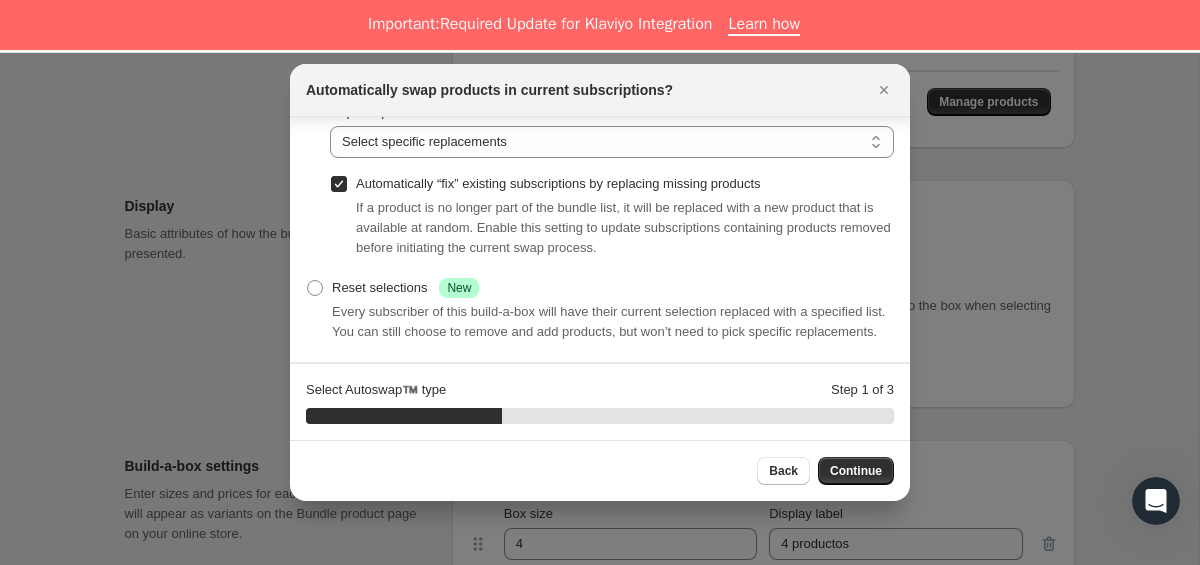 scroll, scrollTop: 175, scrollLeft: 0, axis: vertical 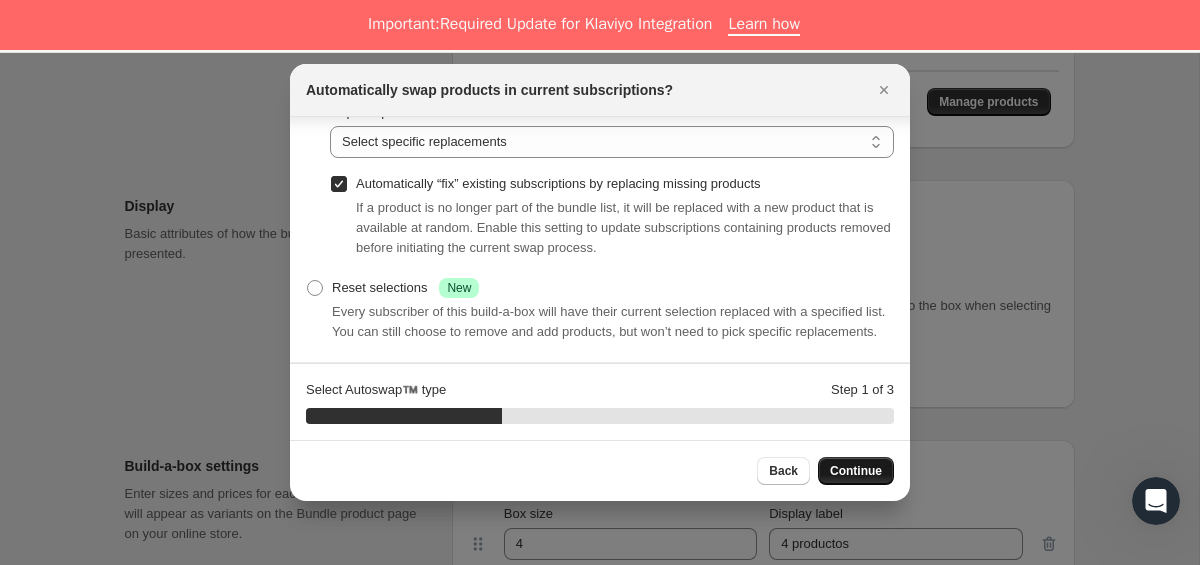 click on "Continue" at bounding box center (856, 471) 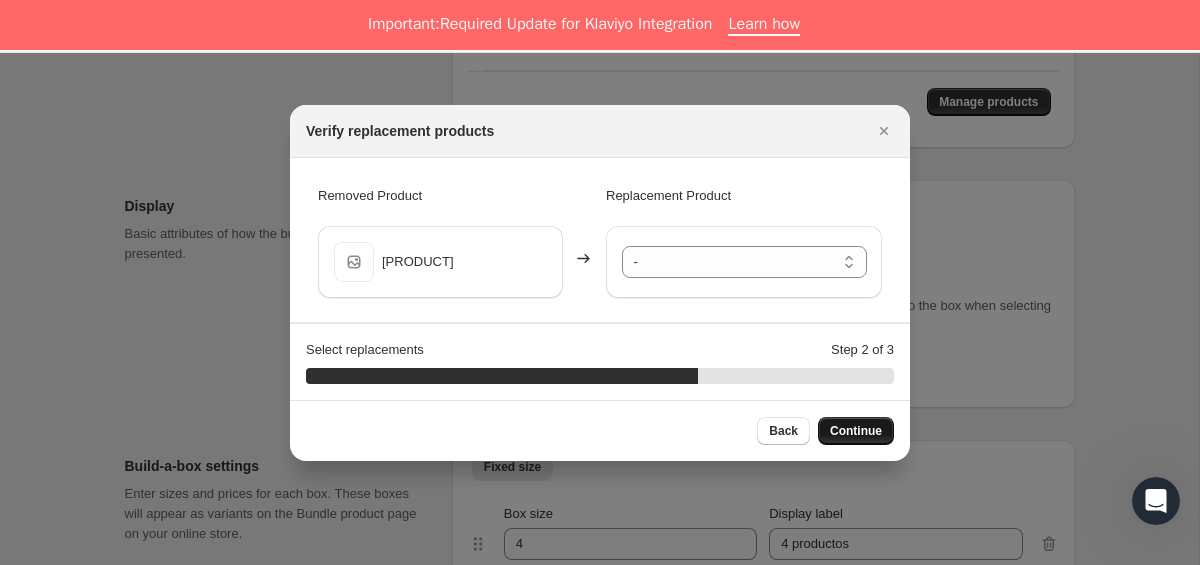 scroll, scrollTop: 0, scrollLeft: 0, axis: both 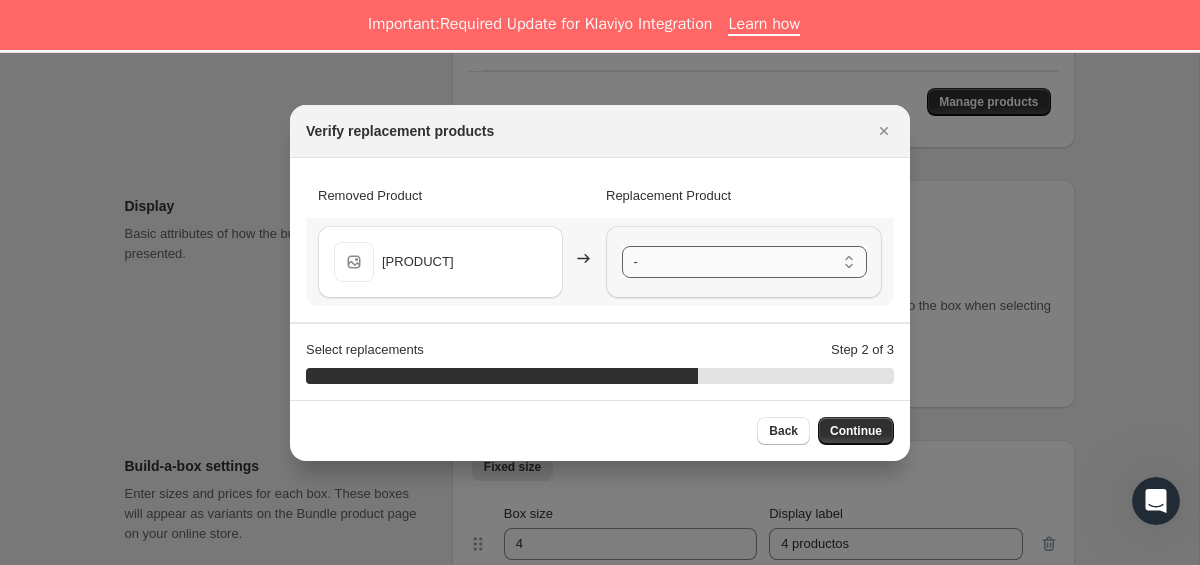 click on "-  Acondicionador de almendras y cacao (150gr) - Default Title Acondicionador de coco (150gr) - Default Title Acondicionador de menta y romero (150gr) - Default Title Acondicionador de miel (150gr) - Default Title Crema corporal humectación alta (tamaño muestra) - Default Title Desinfectante con virucida (Glutaraldehído) - Default Title Detergente de ROPA hipoalergénico - Default Title Detergente y suavizante de ROPA con olor - Default Title Exfoliante de cara (tamaño muestra) - Default Title Exfoliante de cuerpo (tamaño muestra) - Default Title Jabón Cuerpo - Default Title Jabón de cara natural (90gr) - Default Title Jabón de cuerpo (sándalo y rosas) - Default Title Jabón de cuerpo natural (menta) - Default Title Jabón de cuerpo relajante lavanda TM - Default Title Jabón de manos con anti-viral - Default Title Jabón Manos - Default Title Jabón para lavar PLATOS con olor - Default Title Jabón para MANOS hipoalergénico - Default Title Limpiador de MADERA - Default Title" at bounding box center (744, 262) 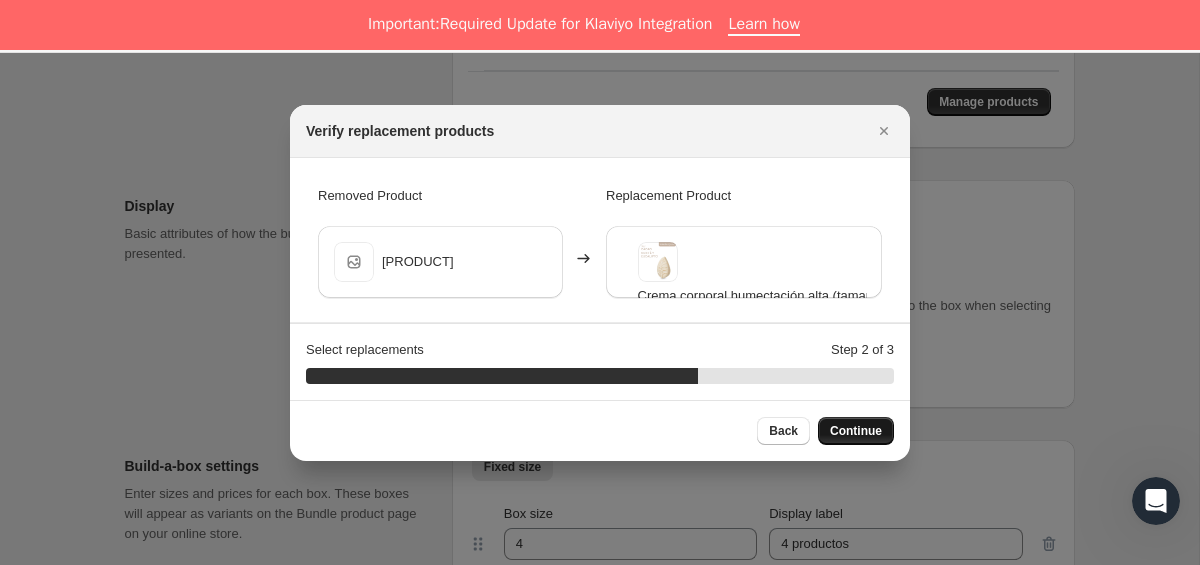 click on "Continue" at bounding box center (856, 431) 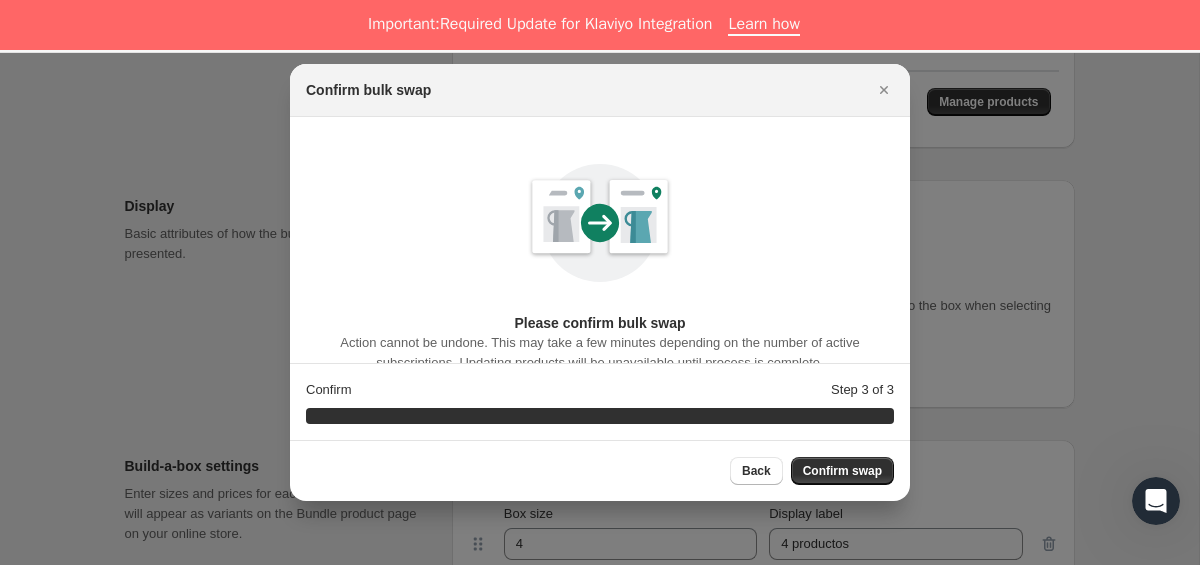 scroll, scrollTop: 27, scrollLeft: 0, axis: vertical 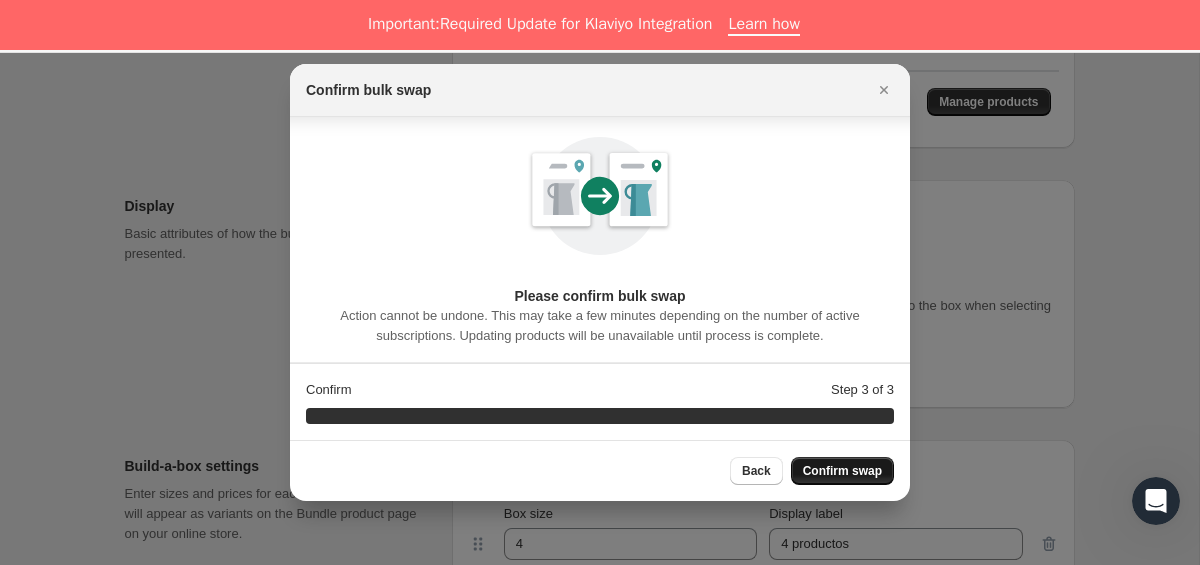 click on "Confirm swap" at bounding box center (842, 471) 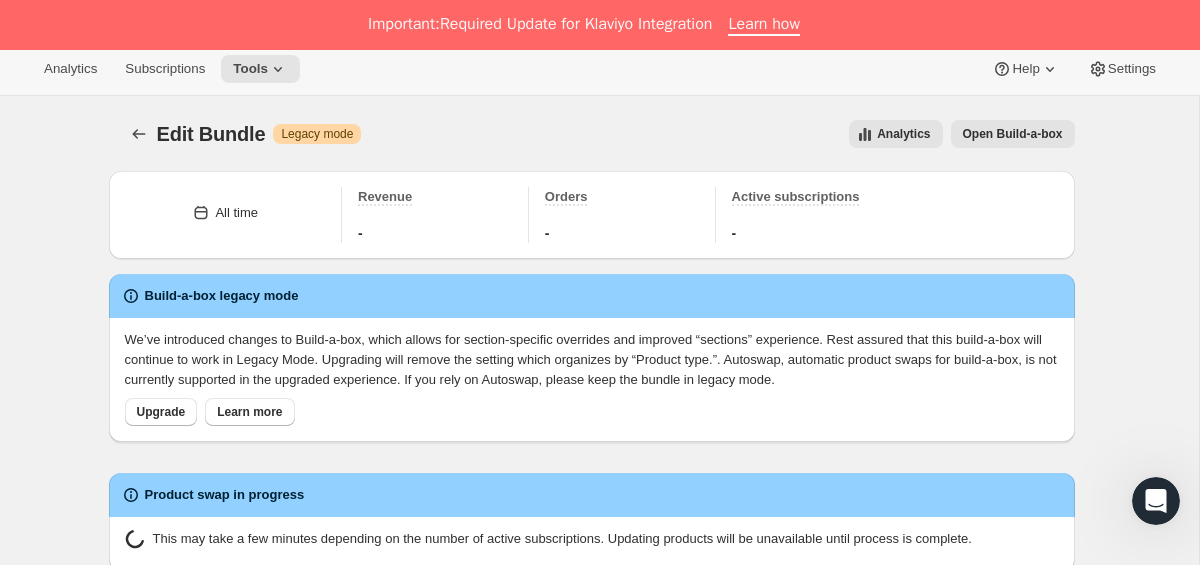 scroll, scrollTop: 0, scrollLeft: 0, axis: both 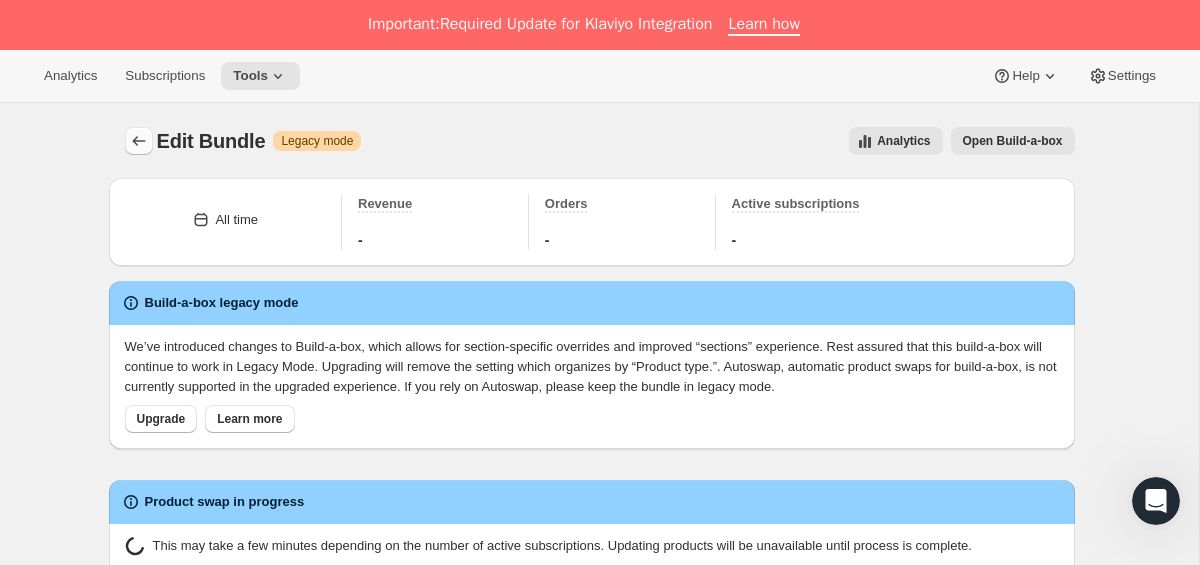 click 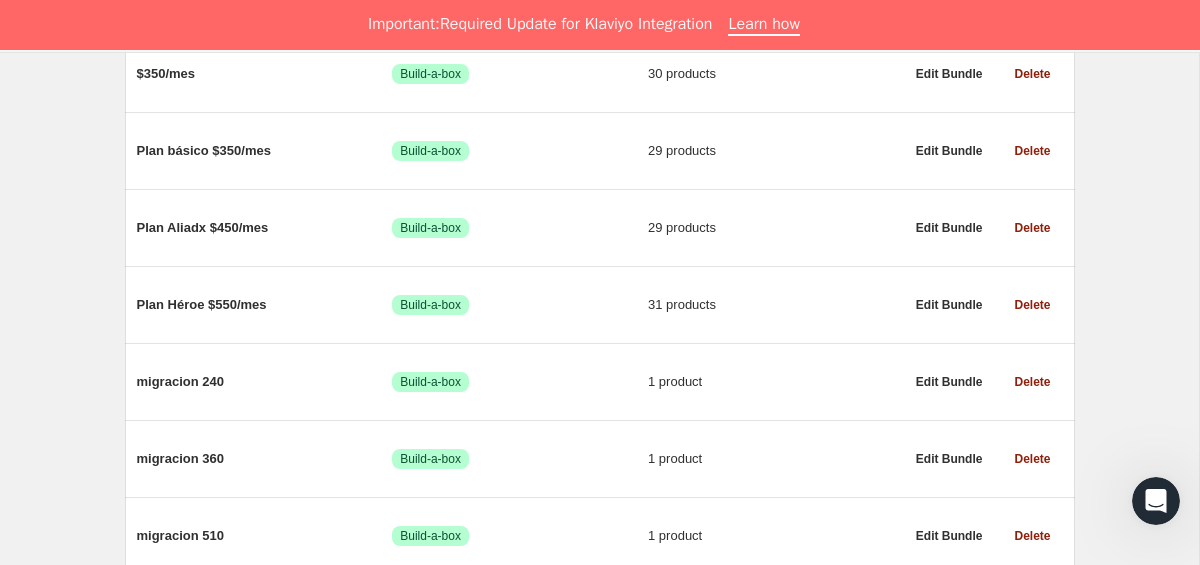 scroll, scrollTop: 319, scrollLeft: 0, axis: vertical 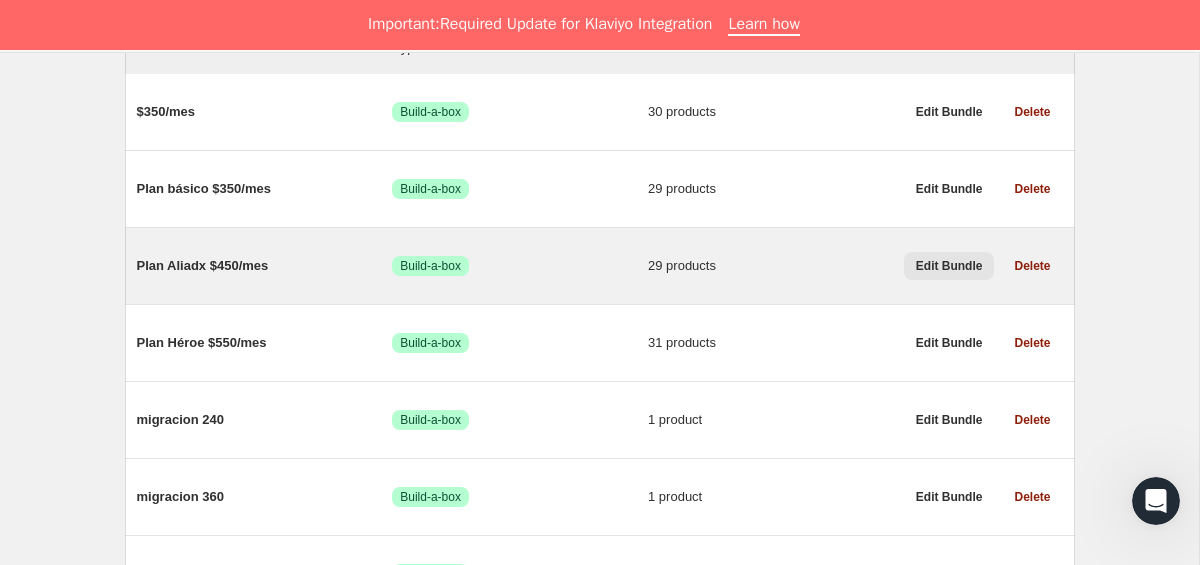 click on "Edit Bundle" at bounding box center [949, 266] 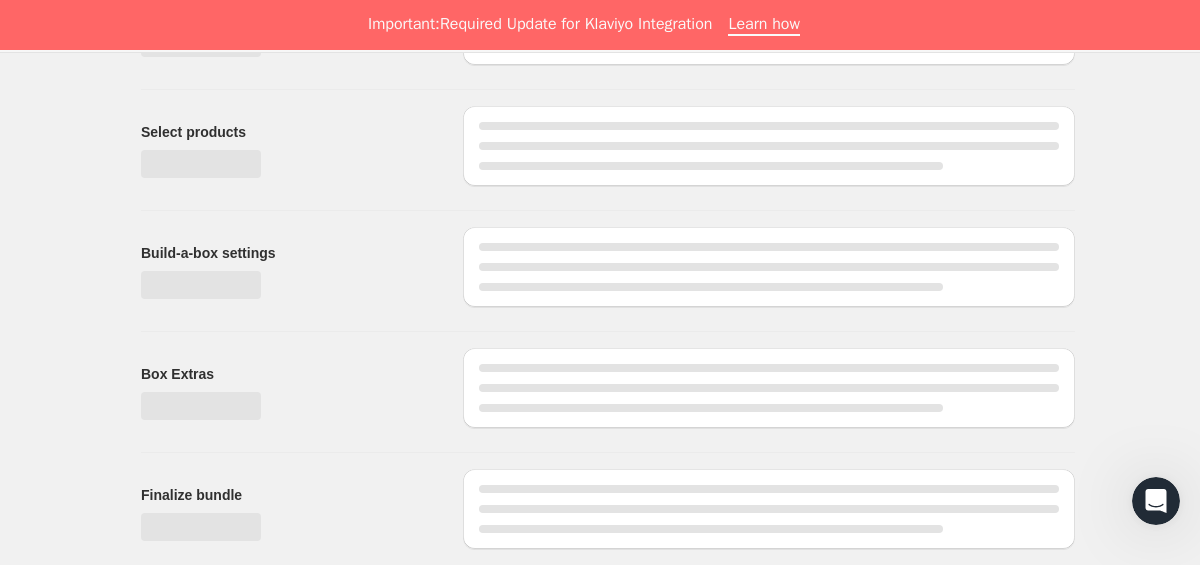 scroll, scrollTop: 0, scrollLeft: 0, axis: both 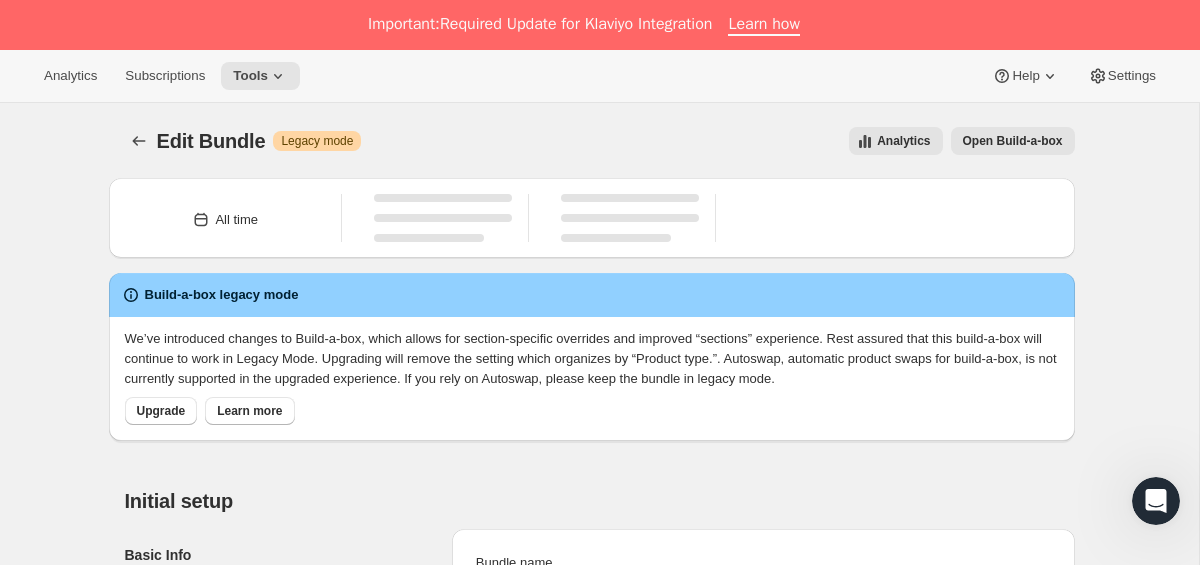 type on "Plan Aliadx $450/mes" 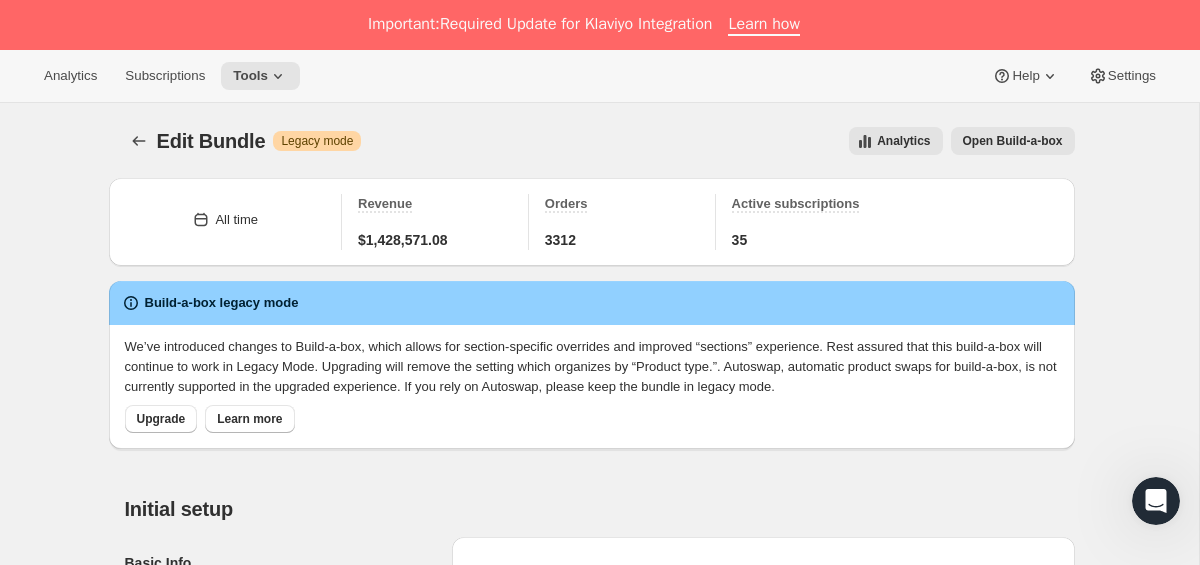 scroll, scrollTop: 11, scrollLeft: 0, axis: vertical 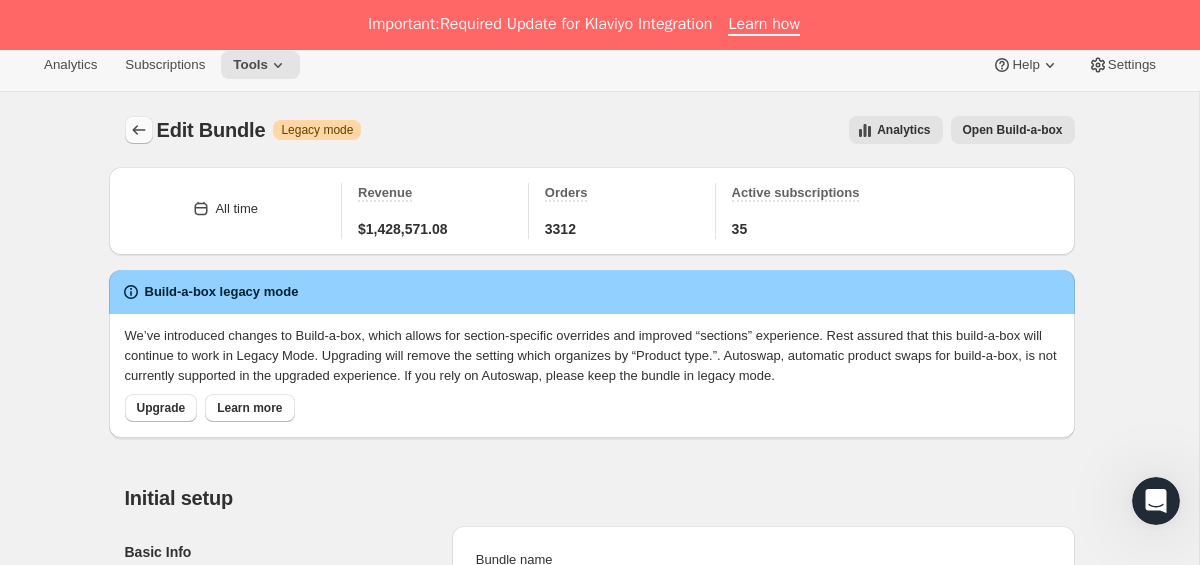 click 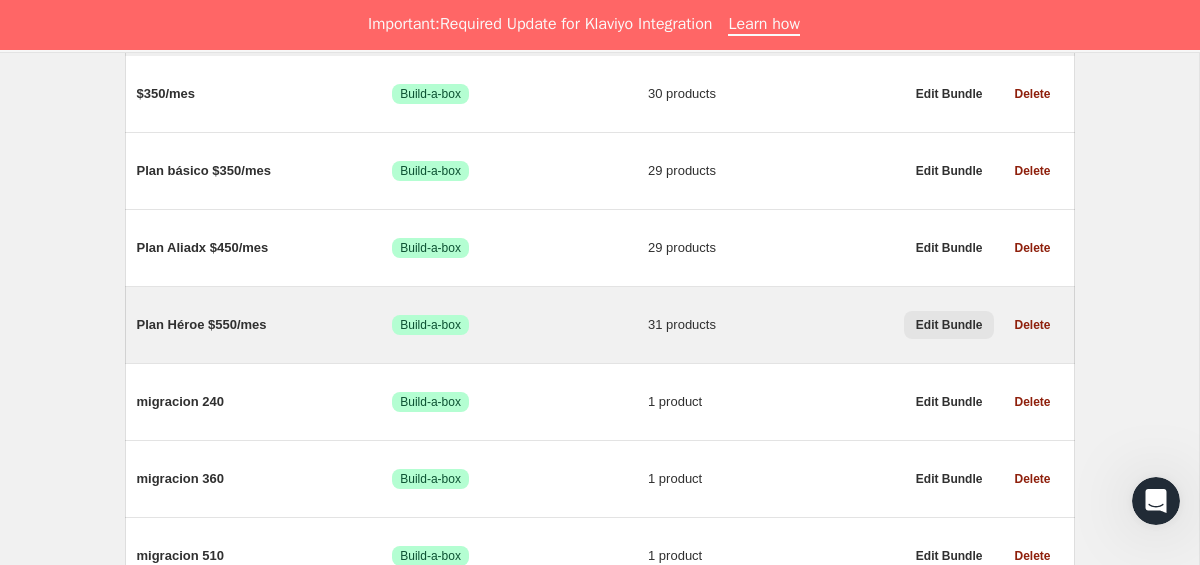 scroll, scrollTop: 355, scrollLeft: 0, axis: vertical 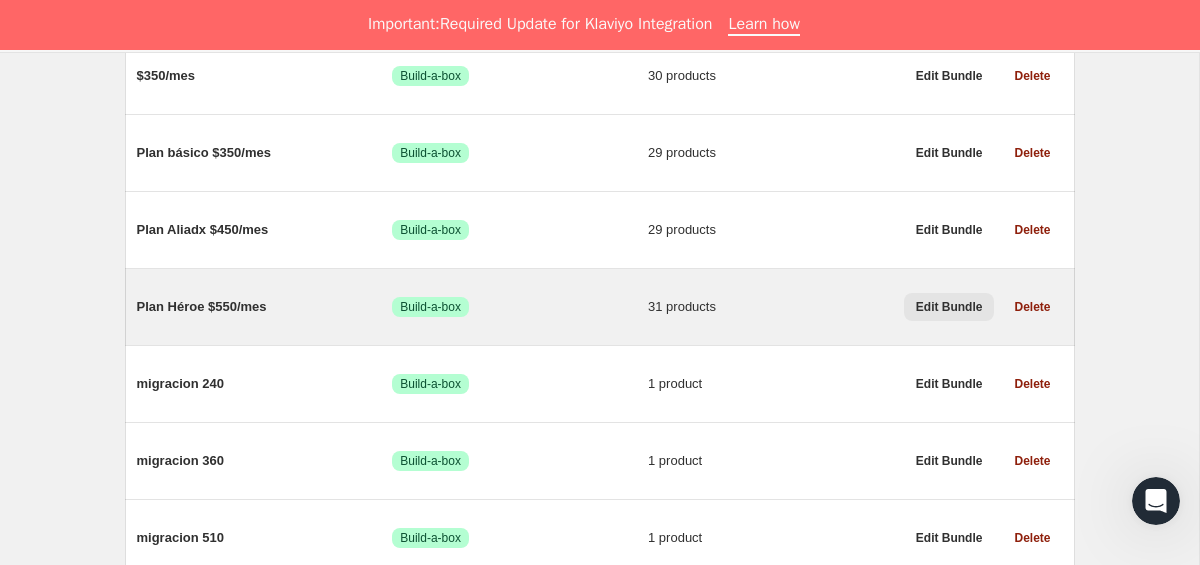 click on "Edit Bundle" at bounding box center [949, 307] 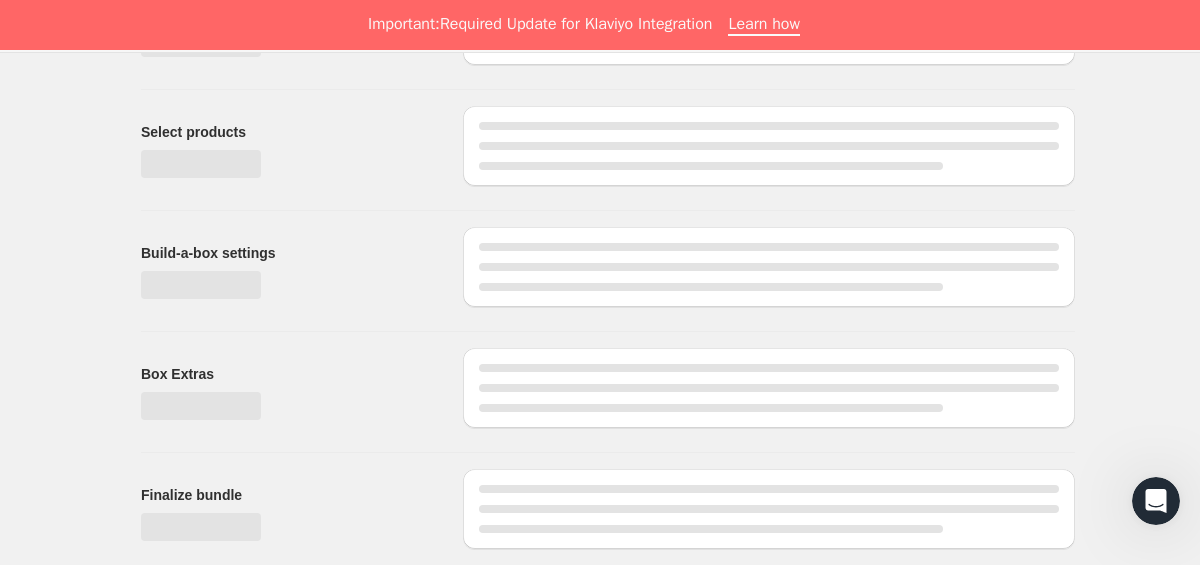 scroll, scrollTop: 0, scrollLeft: 0, axis: both 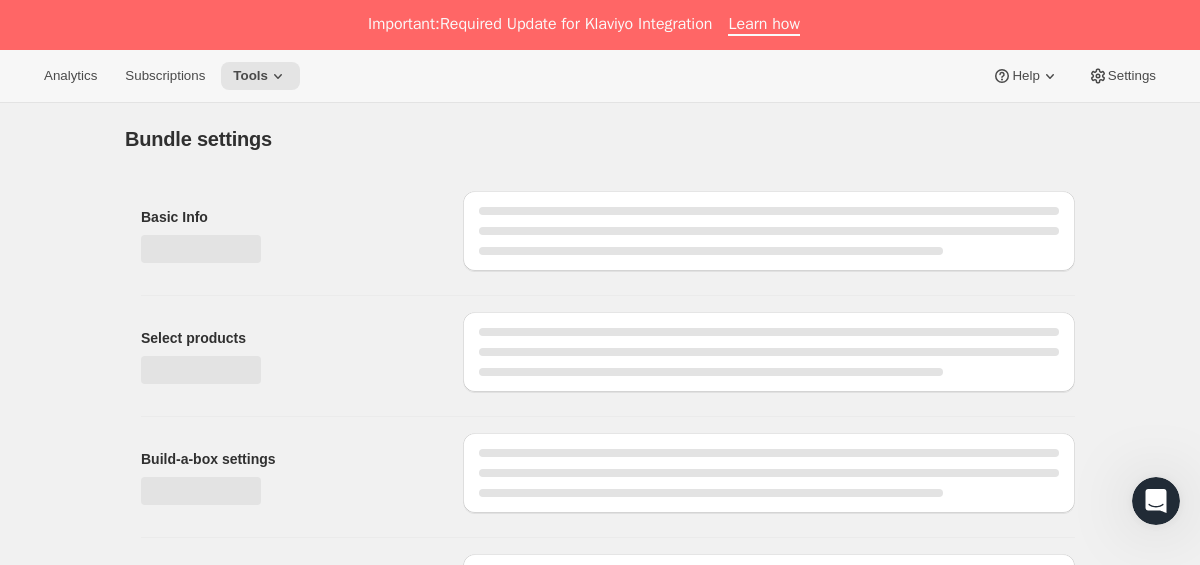 type on "Plan Héroe $550/mes" 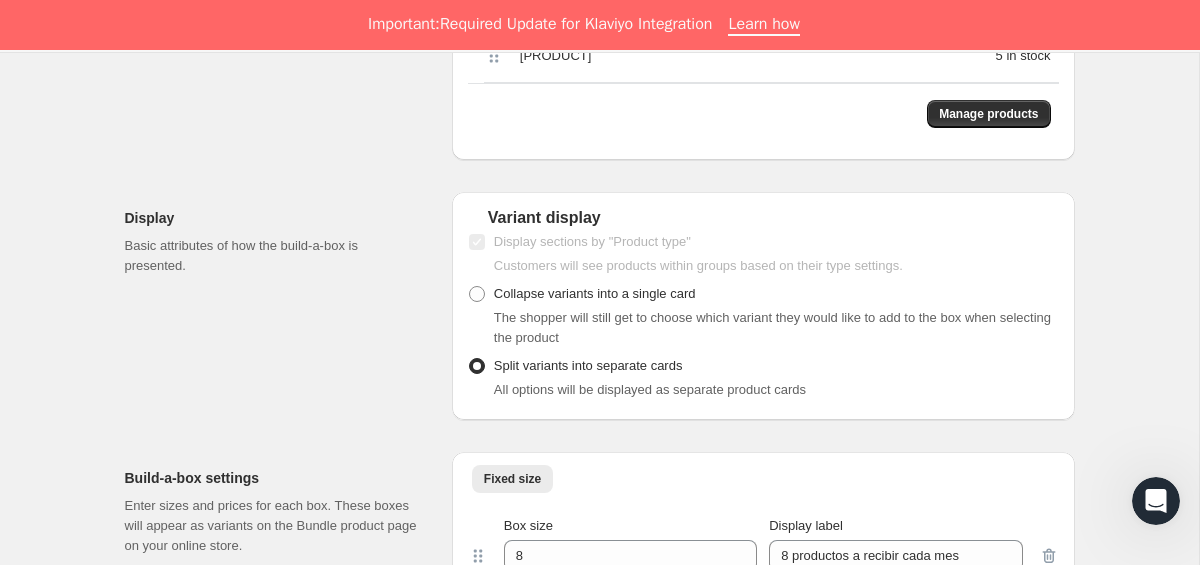 scroll, scrollTop: 2402, scrollLeft: 0, axis: vertical 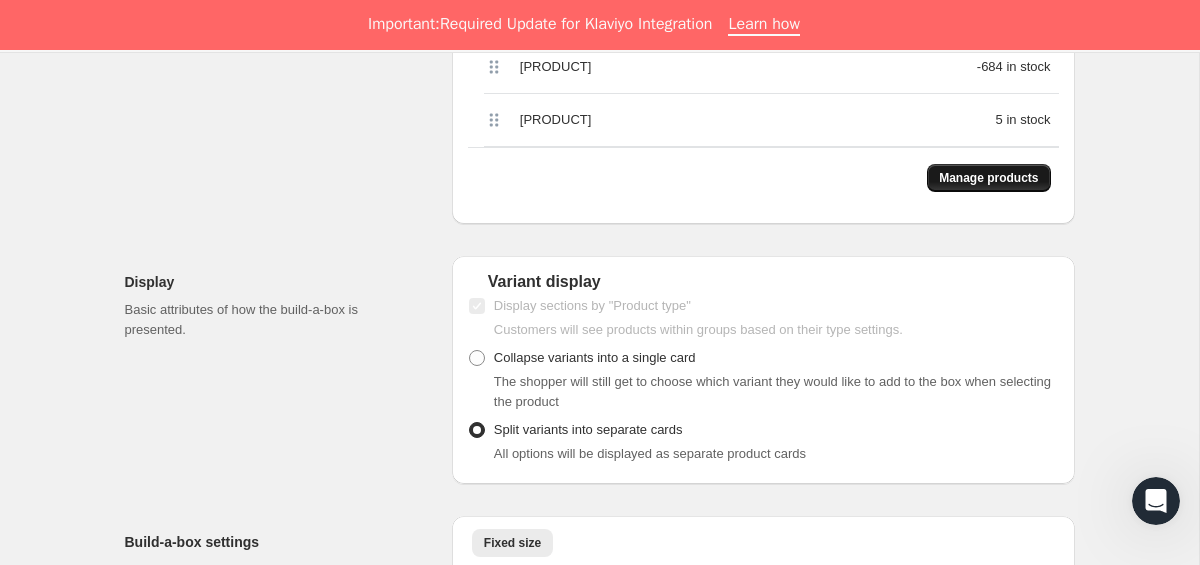 click on "Manage products" at bounding box center [988, 178] 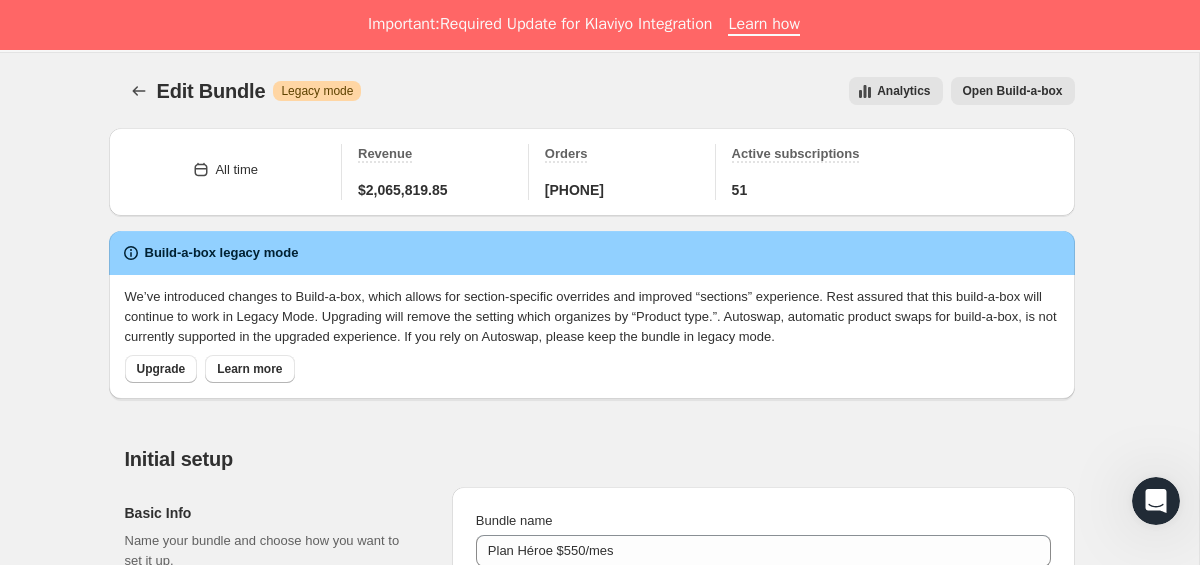scroll, scrollTop: 2402, scrollLeft: 0, axis: vertical 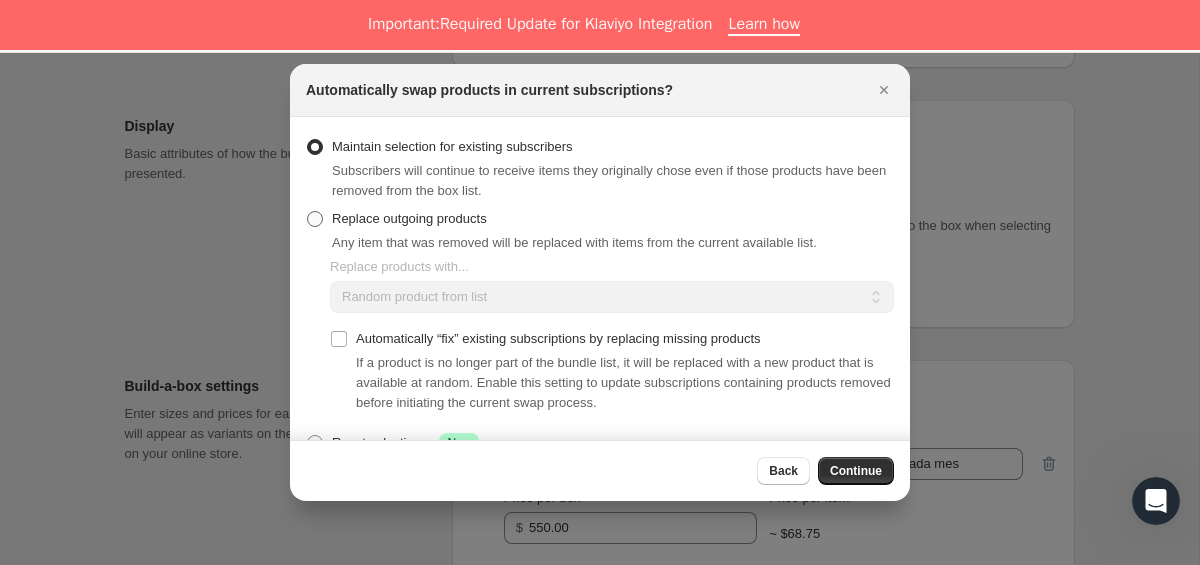 click on "Replace outgoing products" at bounding box center [409, 218] 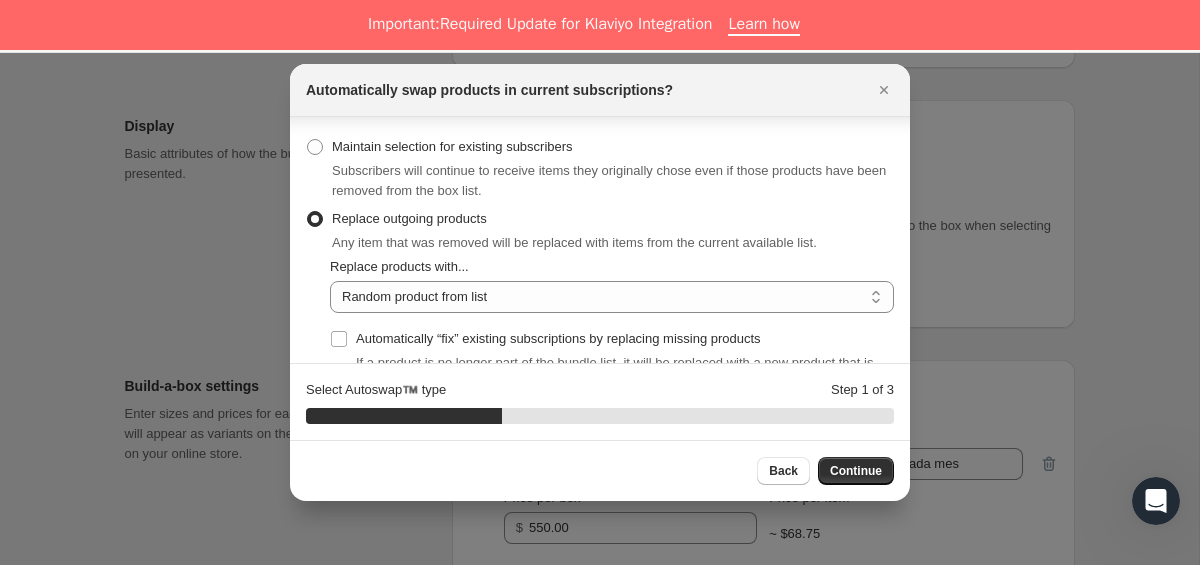 scroll, scrollTop: 175, scrollLeft: 0, axis: vertical 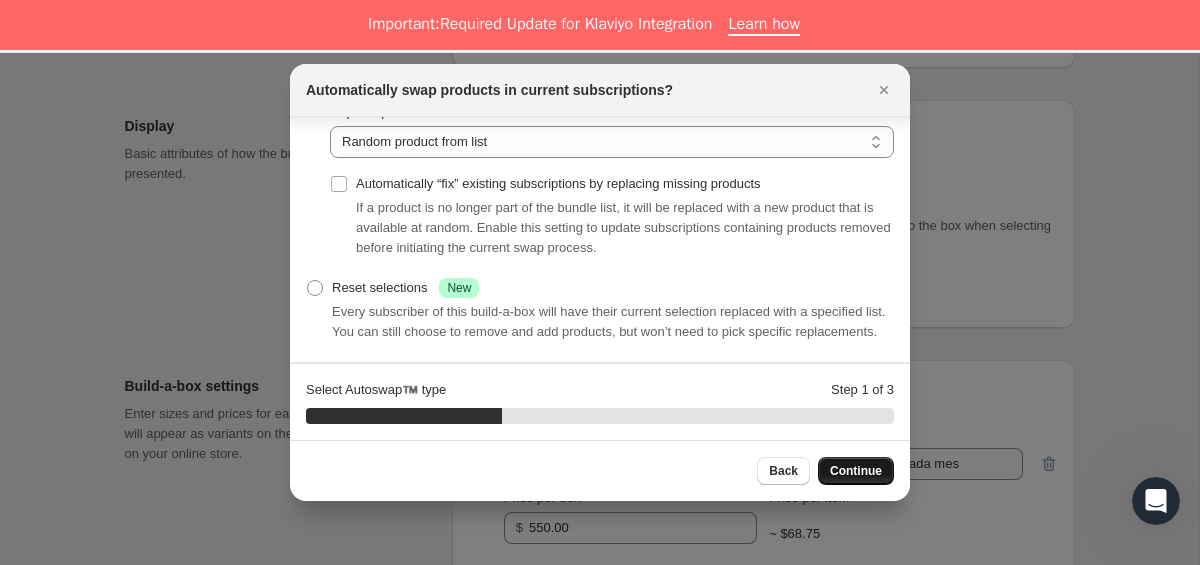 click on "Continue" at bounding box center (856, 471) 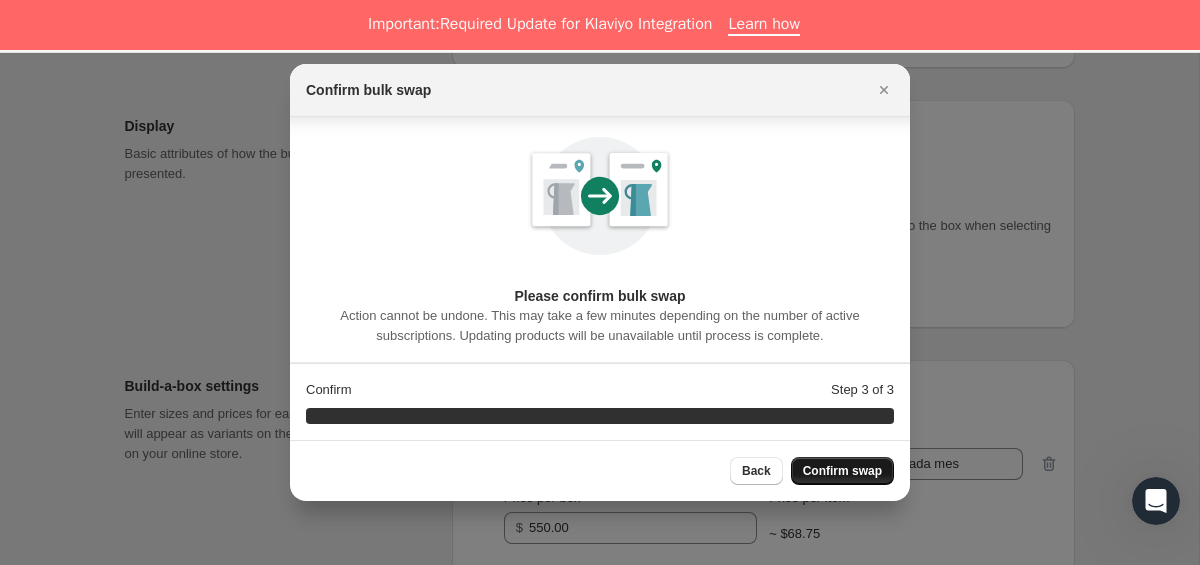 click on "Confirm swap" at bounding box center [842, 471] 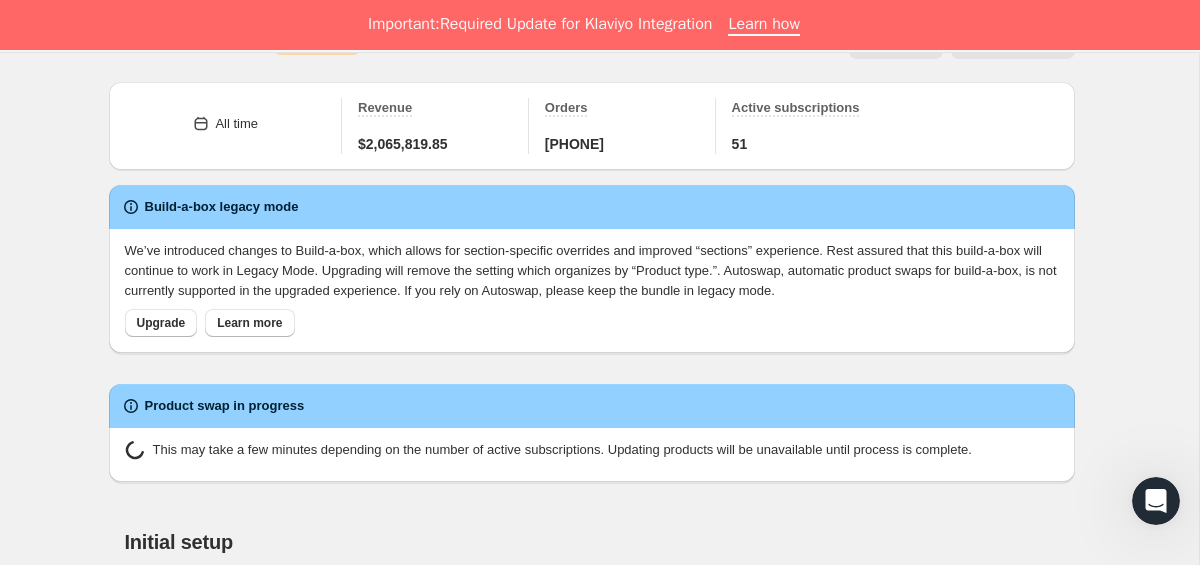 scroll, scrollTop: 49, scrollLeft: 0, axis: vertical 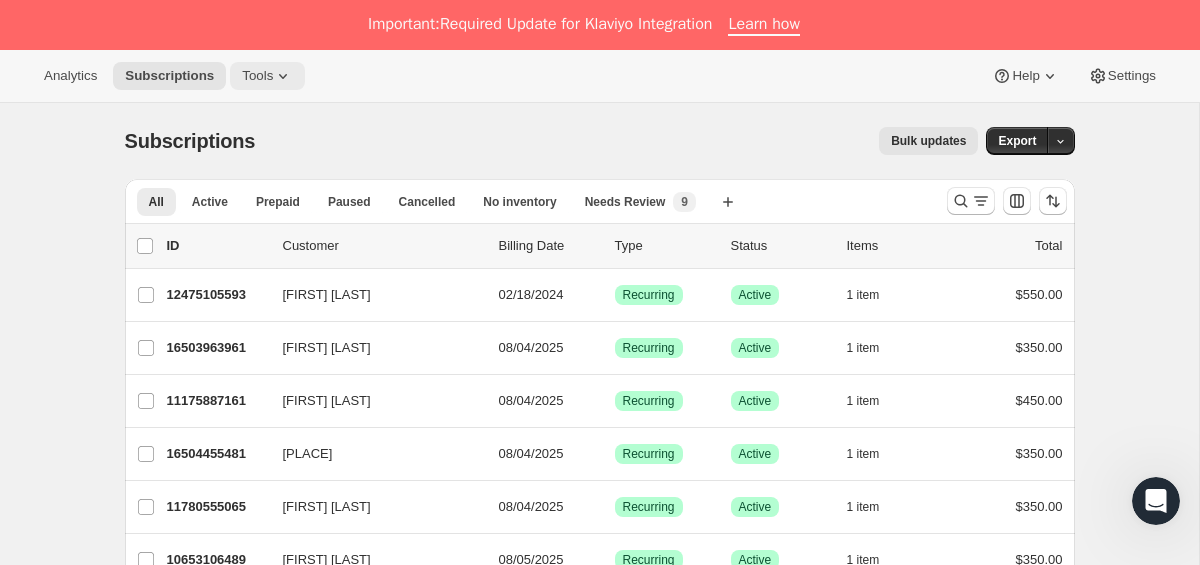 click on "Tools" at bounding box center [257, 76] 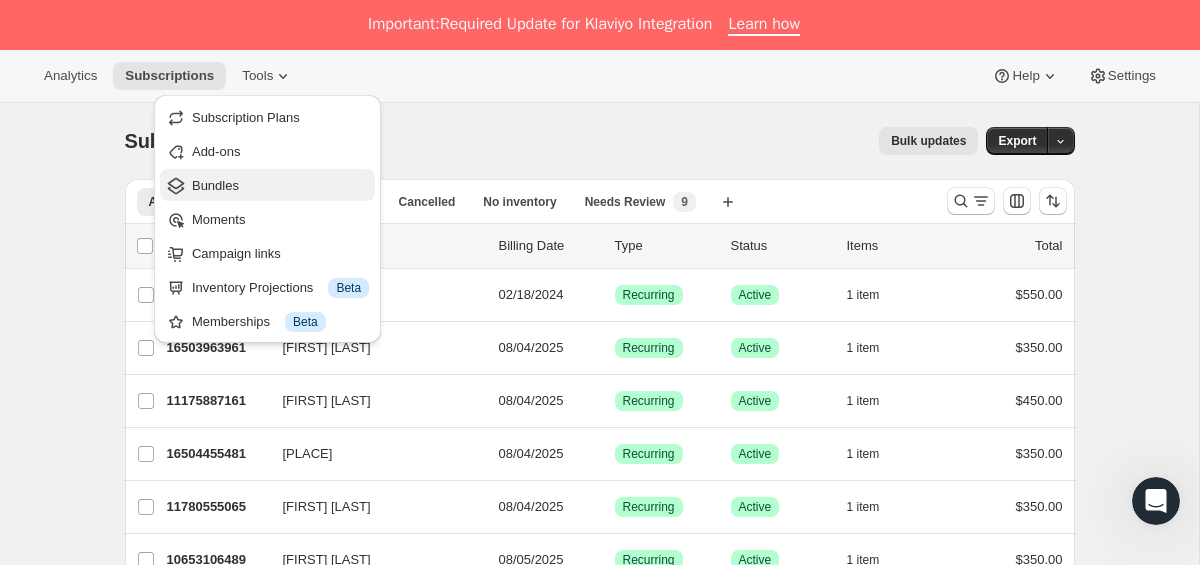 click on "Bundles" at bounding box center (215, 185) 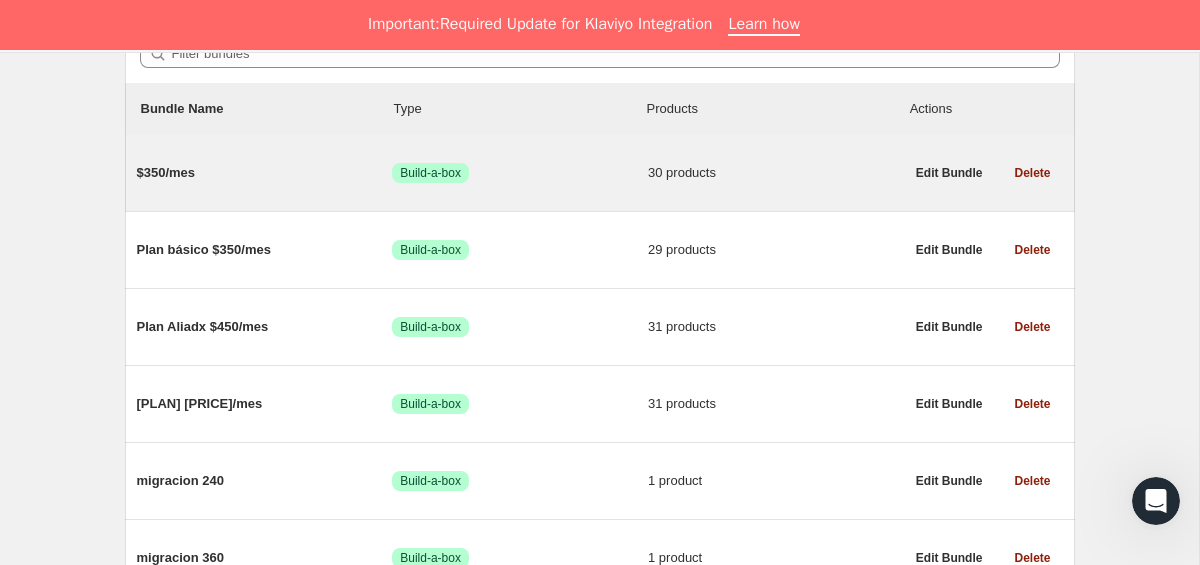 scroll, scrollTop: 265, scrollLeft: 0, axis: vertical 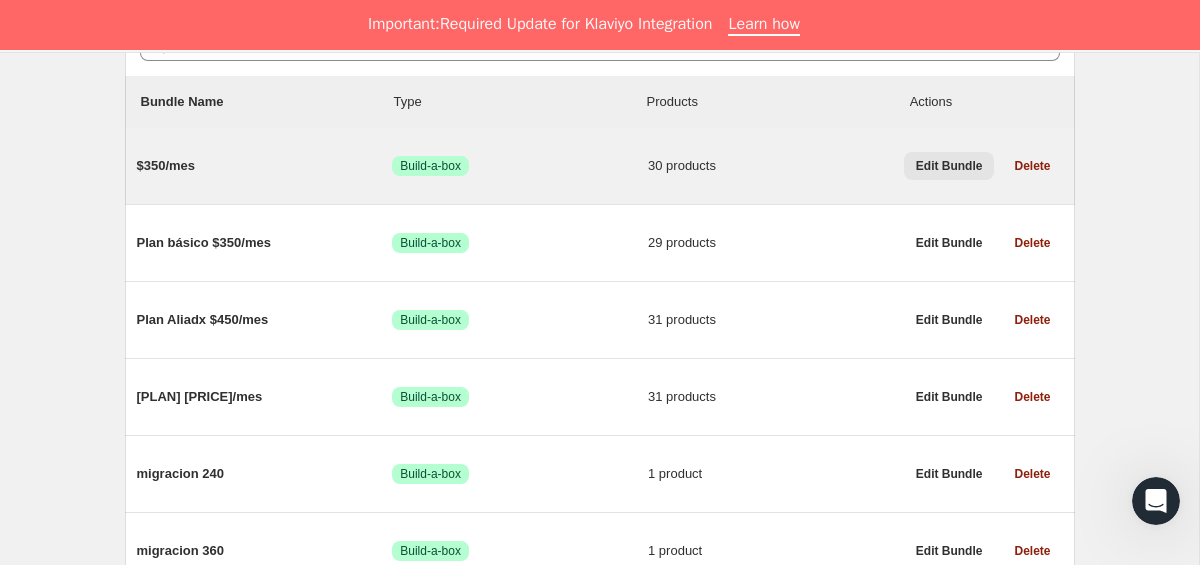 click on "Edit Bundle" at bounding box center (949, 166) 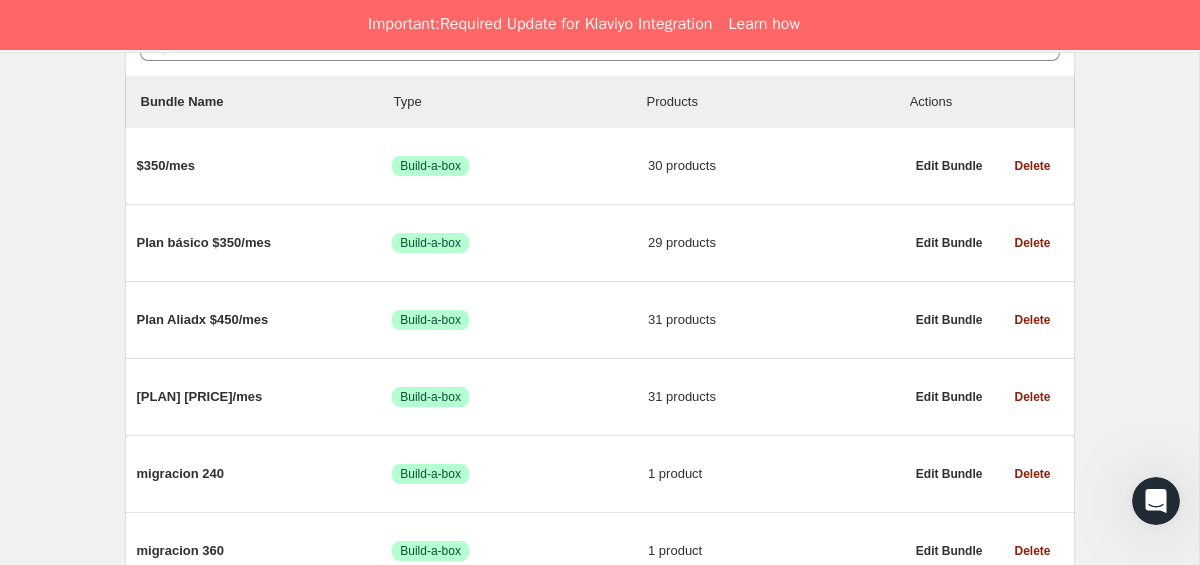 scroll, scrollTop: 0, scrollLeft: 0, axis: both 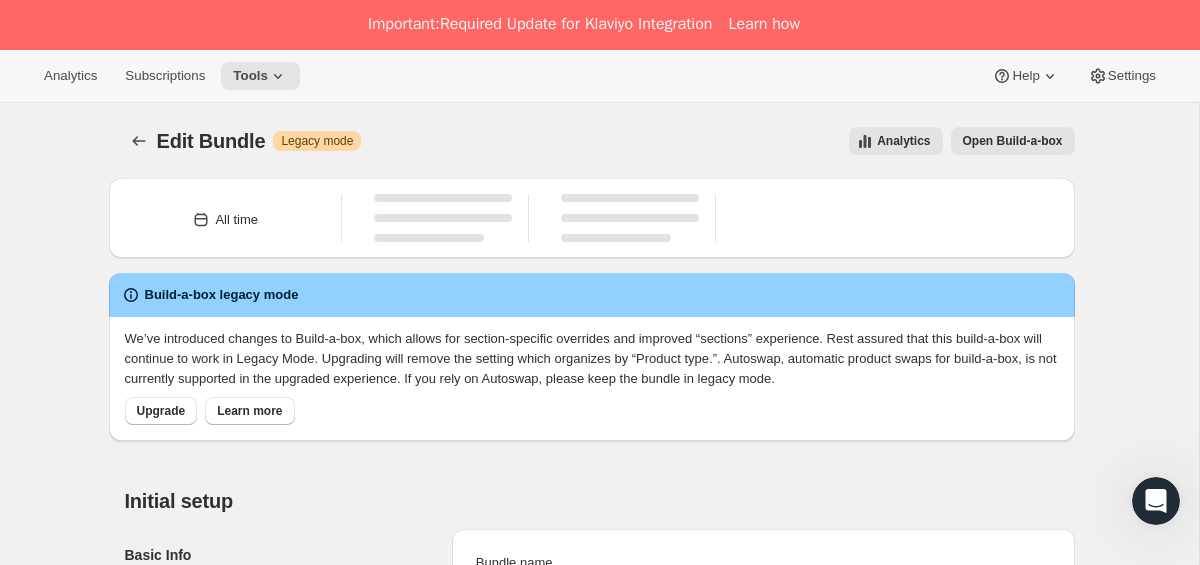 type on "$350/mes" 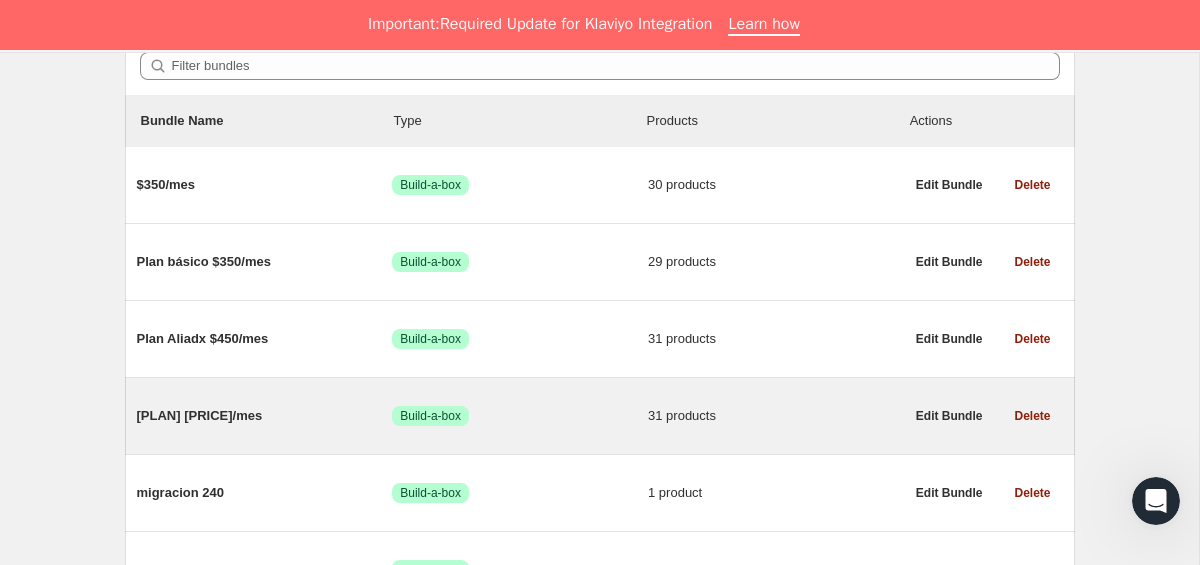 scroll, scrollTop: 242, scrollLeft: 0, axis: vertical 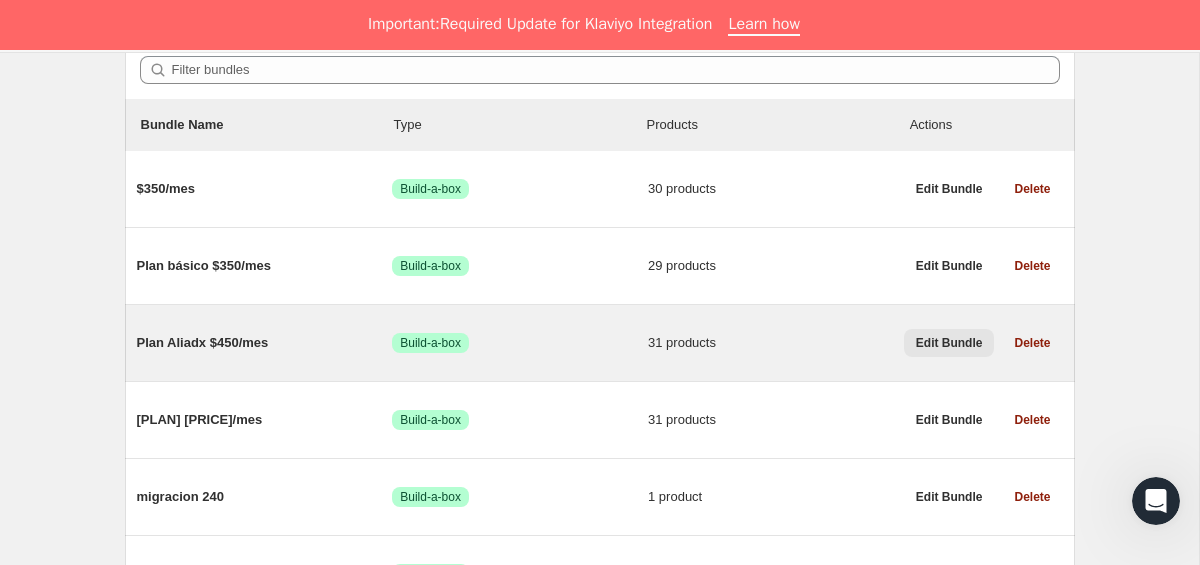 click on "Edit Bundle" at bounding box center [949, 343] 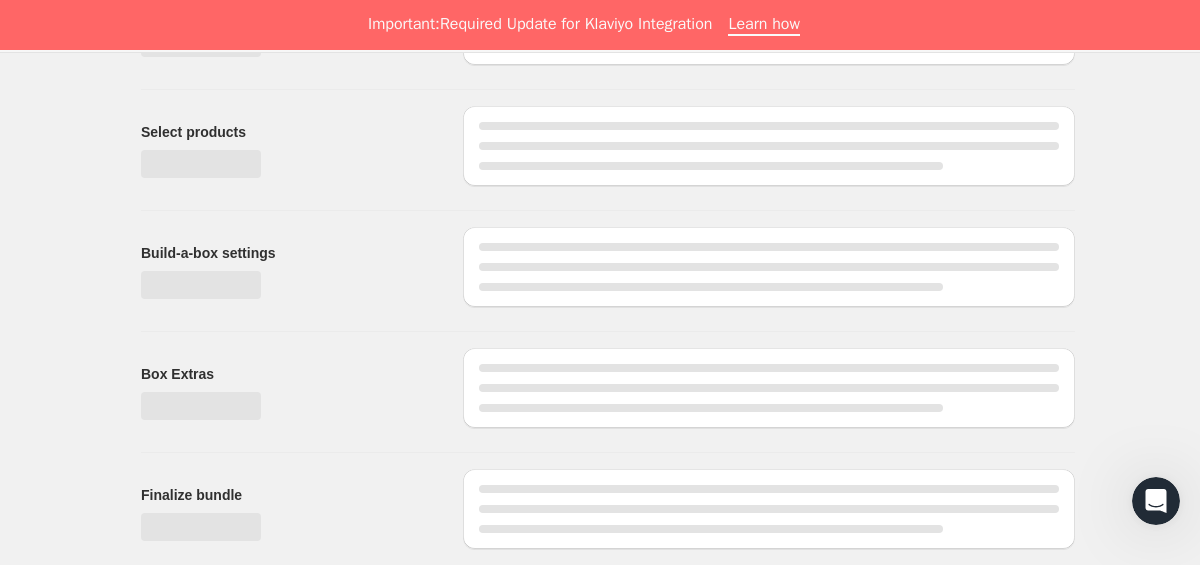 scroll, scrollTop: 0, scrollLeft: 0, axis: both 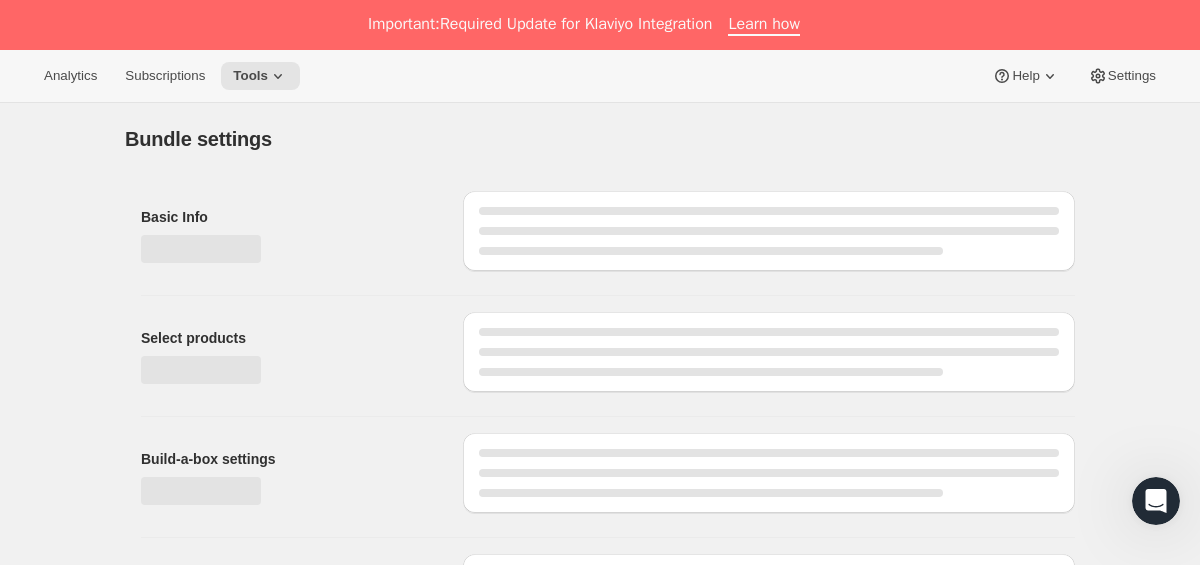 type on "Plan Aliadx $450/mes" 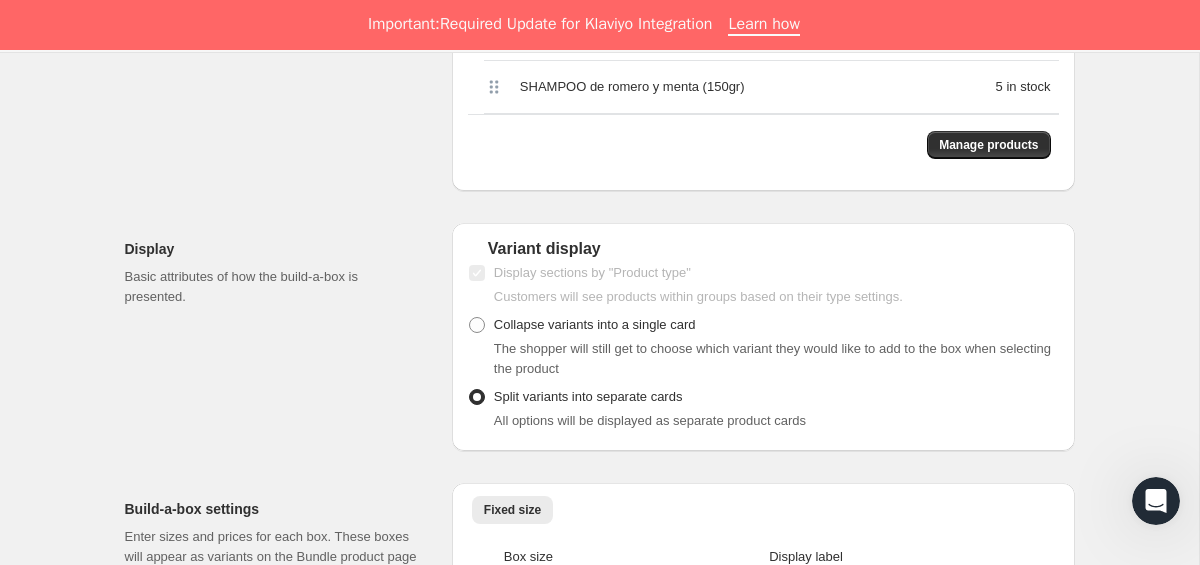 scroll, scrollTop: 2266, scrollLeft: 0, axis: vertical 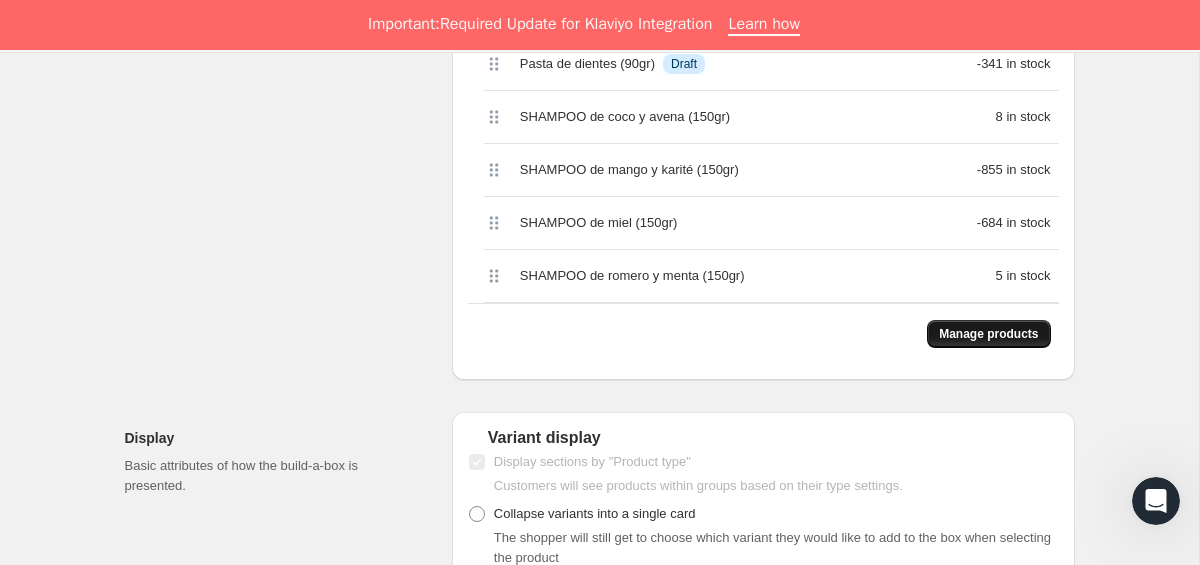 click on "Manage products" at bounding box center [988, 334] 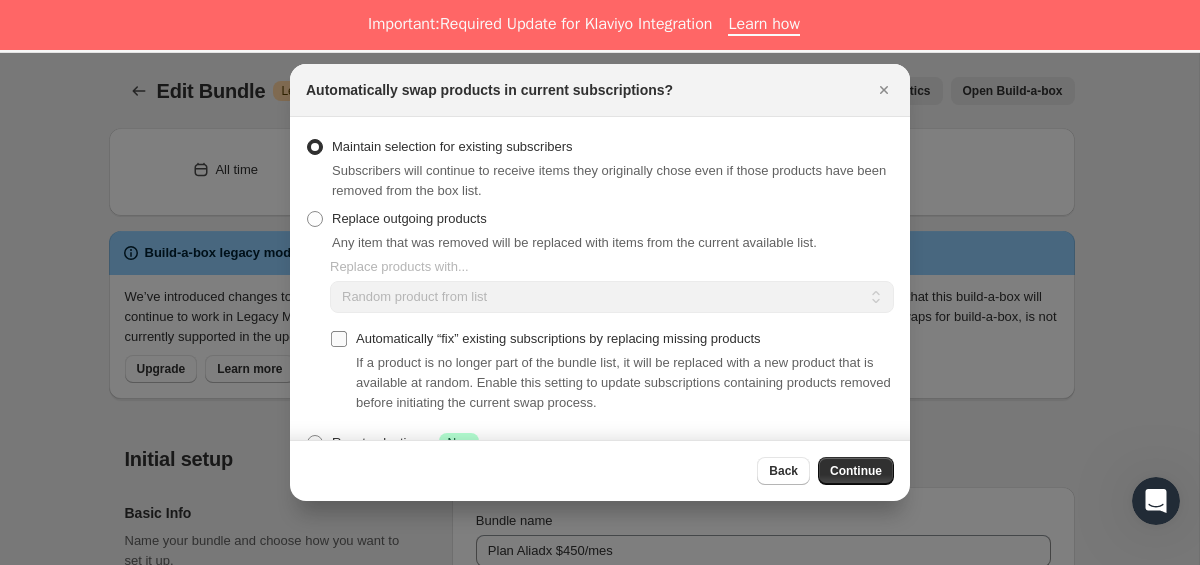 scroll, scrollTop: 50, scrollLeft: 0, axis: vertical 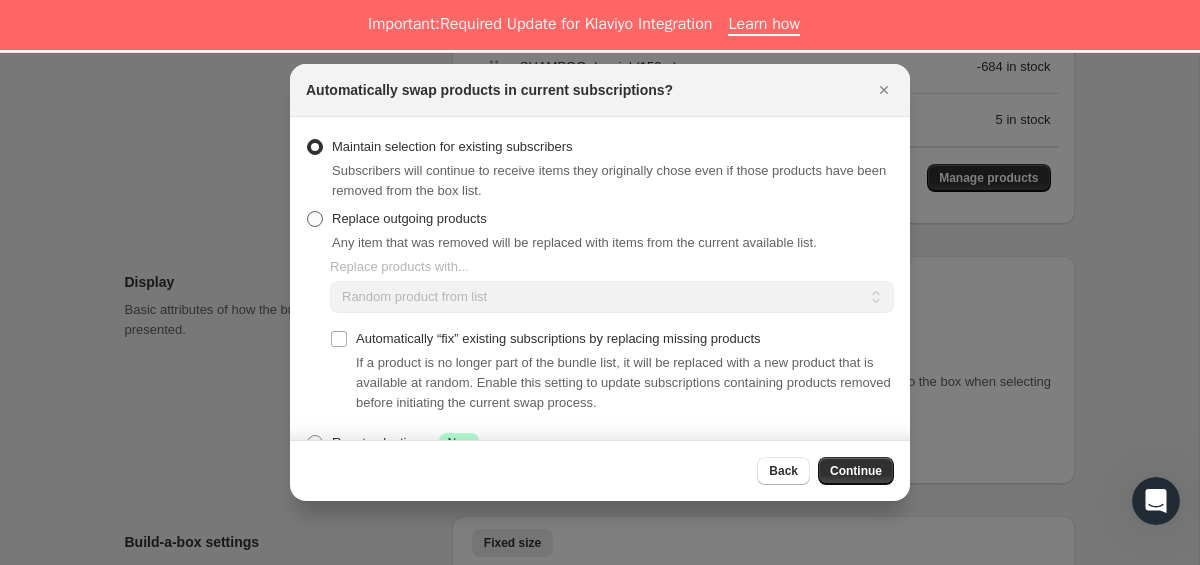 click on "Replace outgoing products" at bounding box center (409, 218) 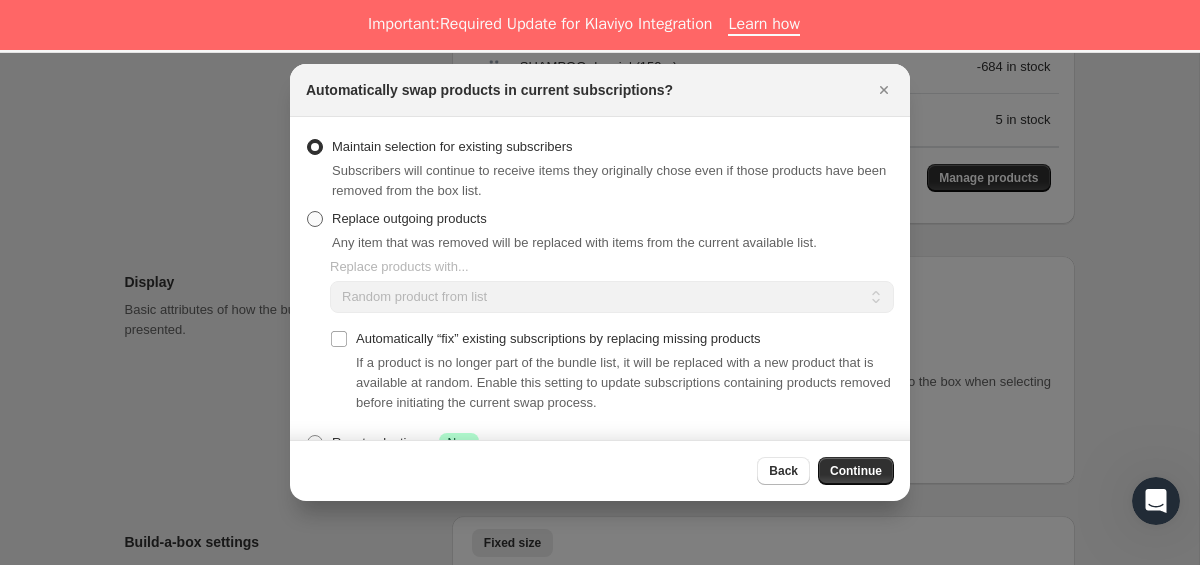 radio on "true" 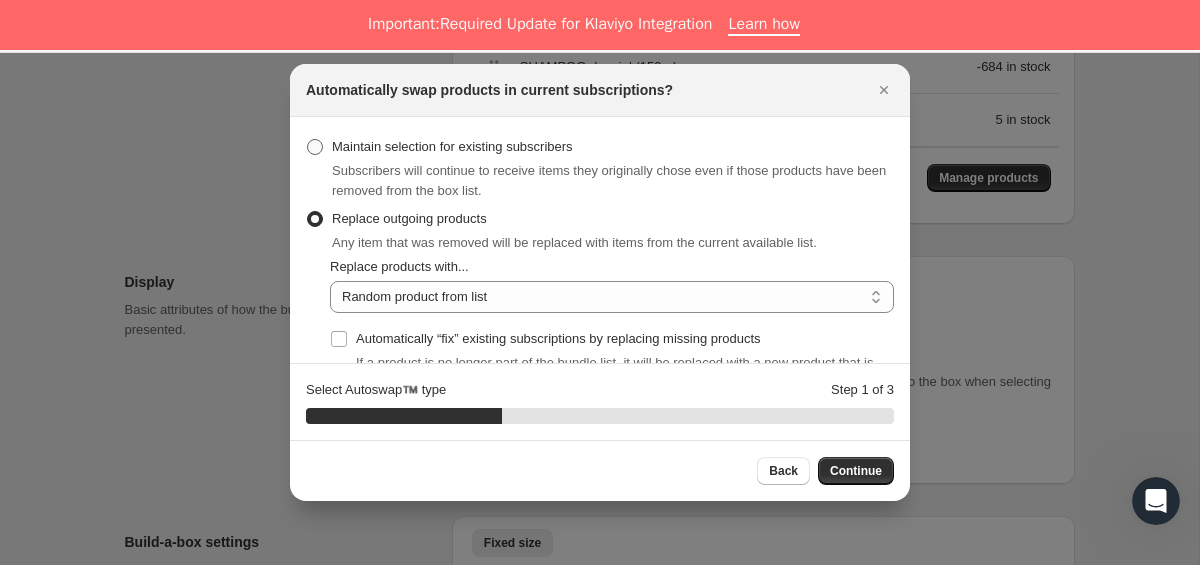 click on "Maintain selection for existing subscribers" at bounding box center [452, 146] 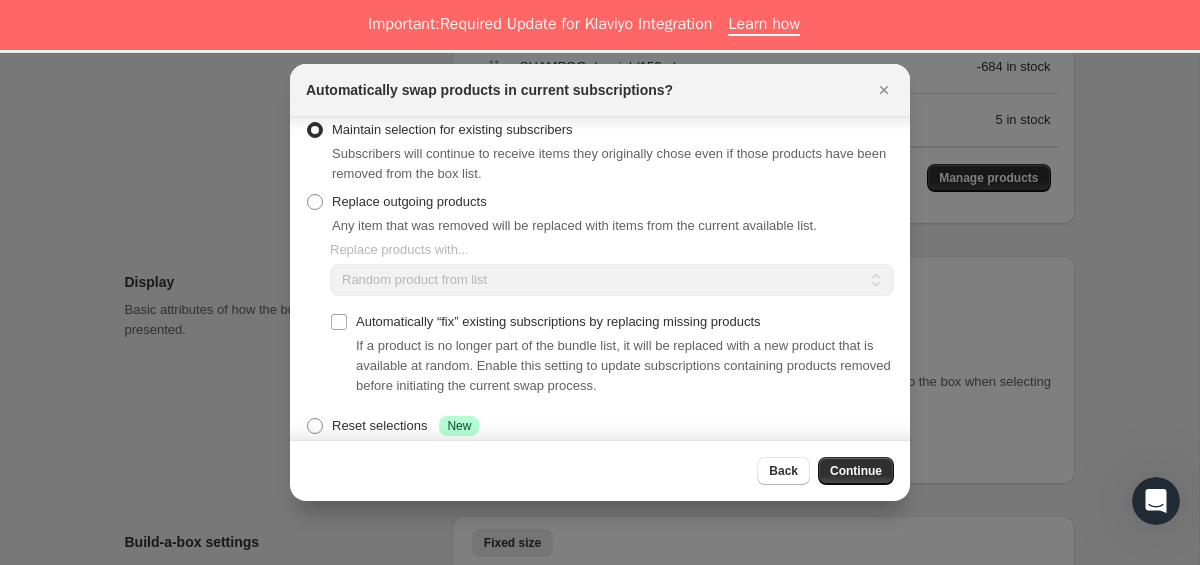 scroll, scrollTop: 11, scrollLeft: 0, axis: vertical 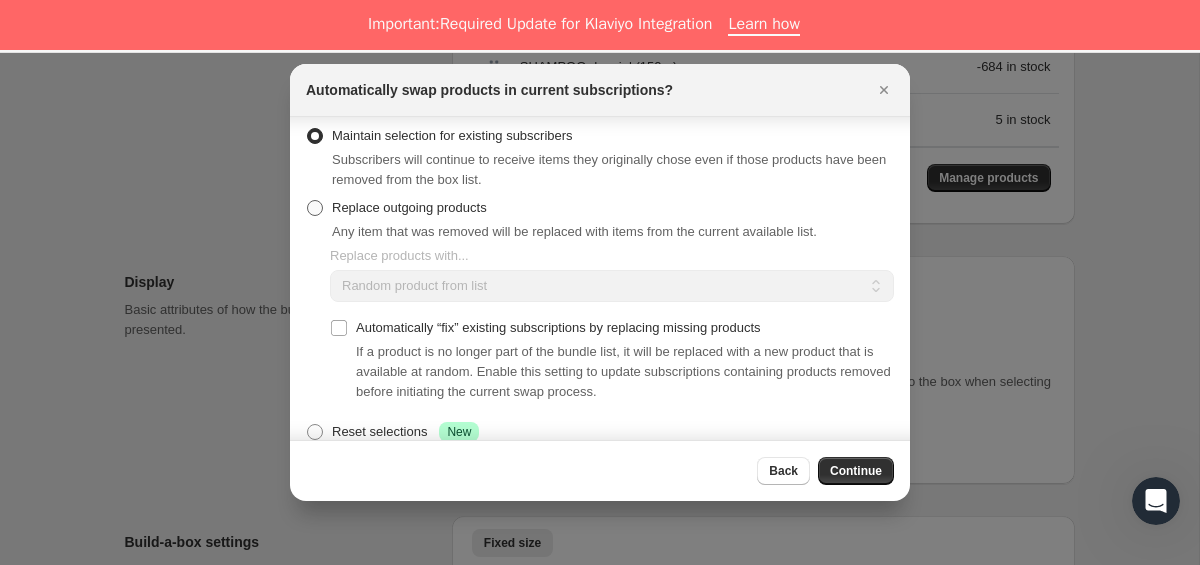 click on "Replace outgoing products" at bounding box center (409, 207) 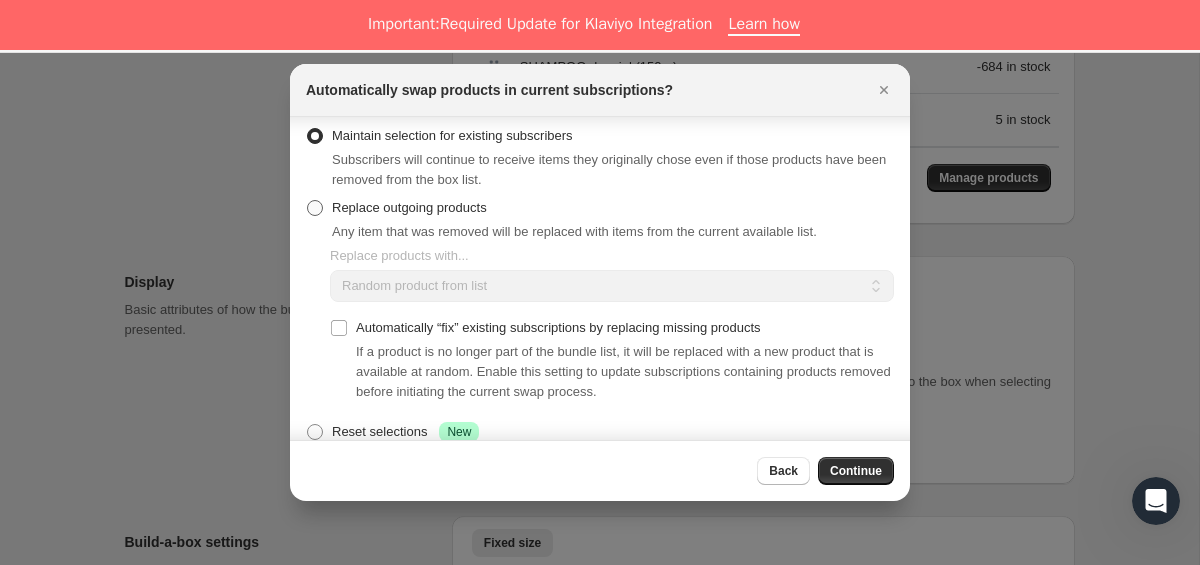 radio on "true" 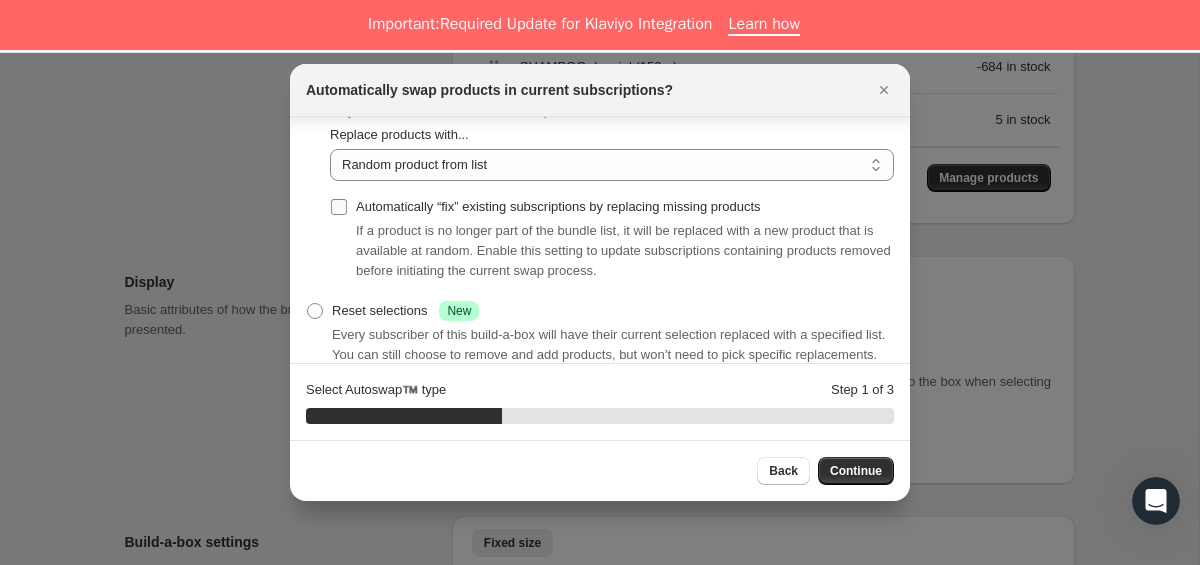 scroll, scrollTop: 175, scrollLeft: 0, axis: vertical 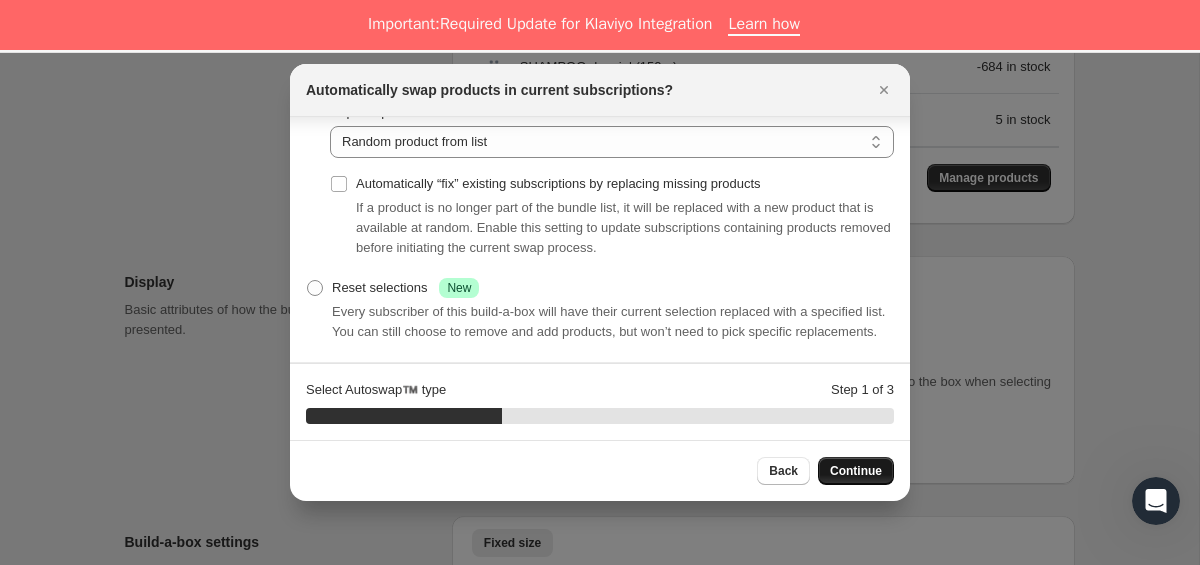 click on "Continue" at bounding box center (856, 471) 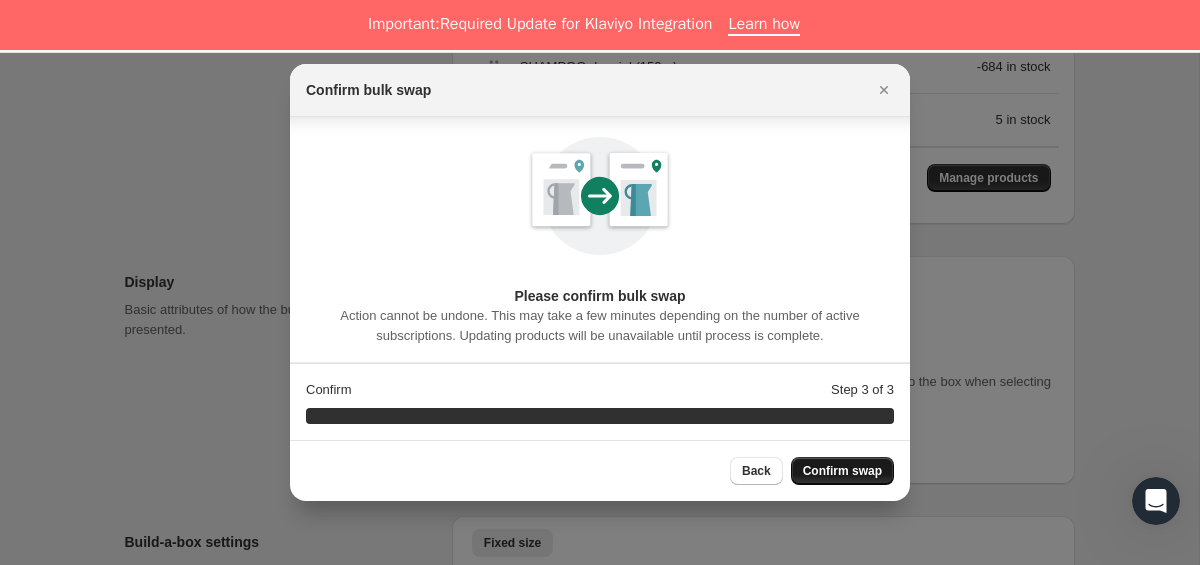click on "Confirm swap" at bounding box center (842, 471) 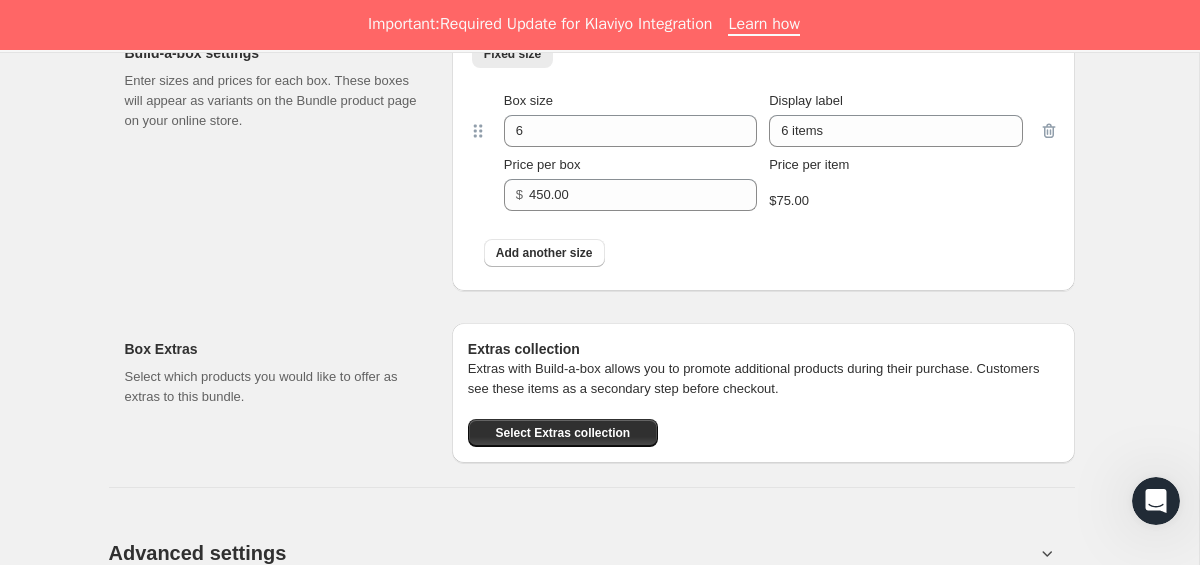 scroll, scrollTop: 2936, scrollLeft: 0, axis: vertical 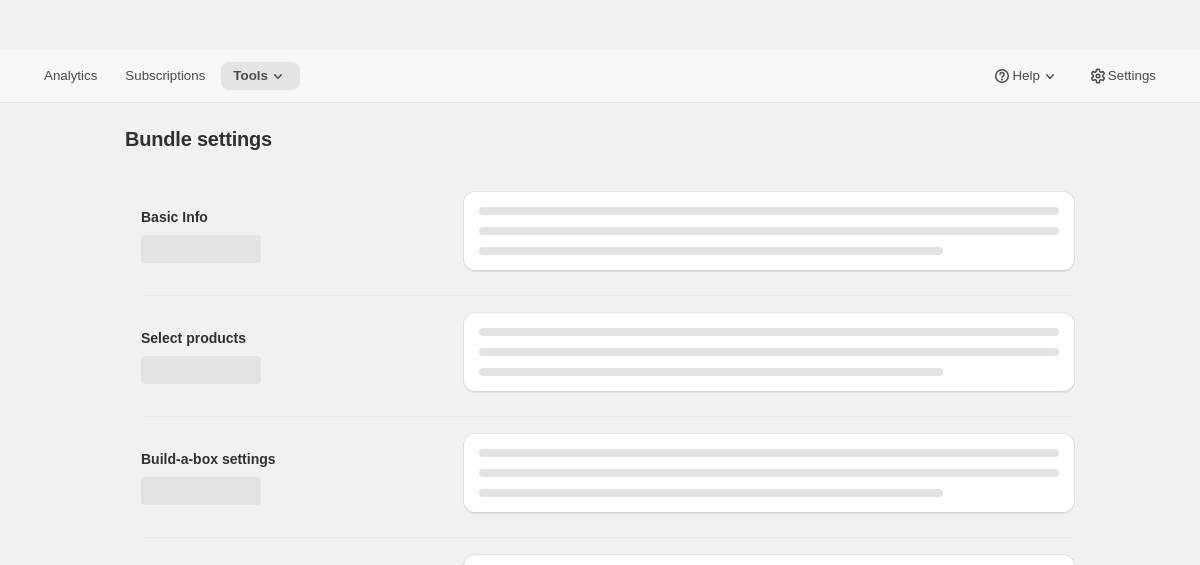 type on "Plan Aliadx $450/mes" 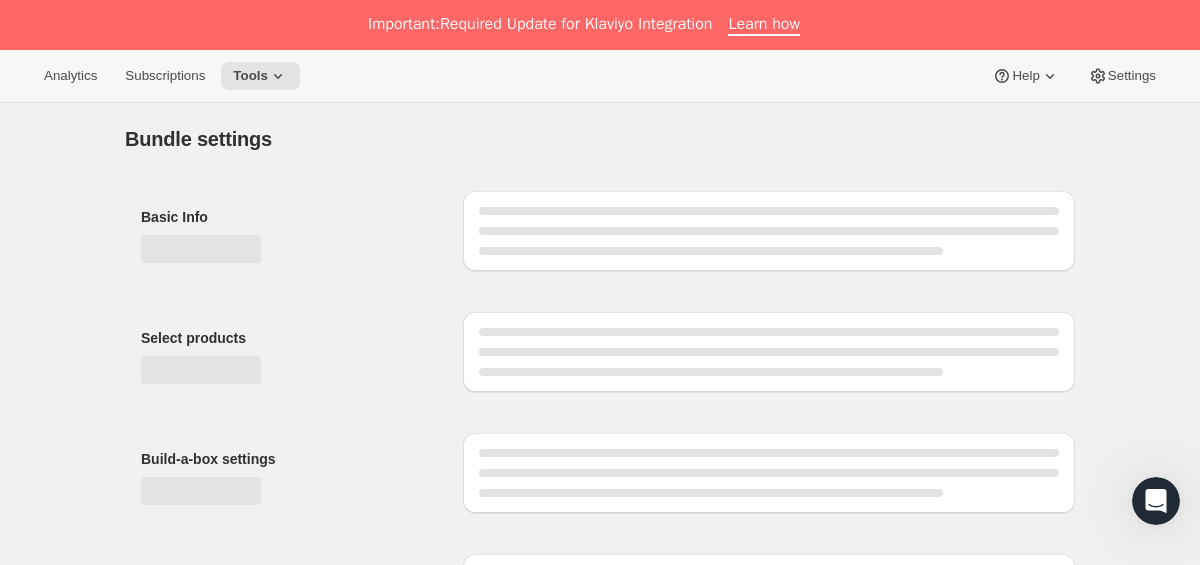 scroll, scrollTop: 0, scrollLeft: 0, axis: both 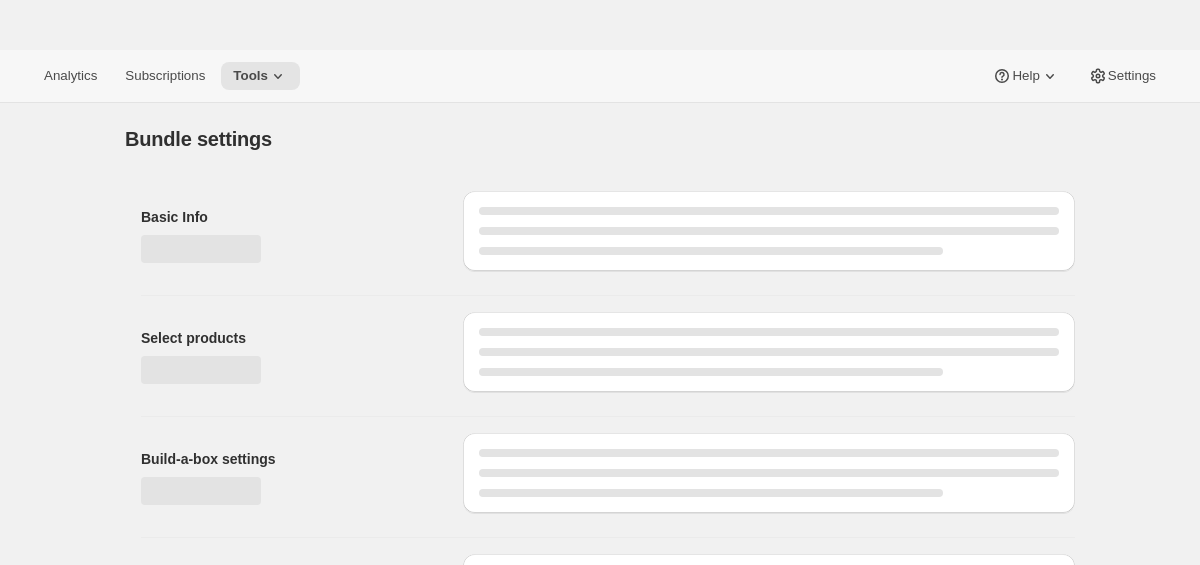 type on "Plan Aliadx $450/mes" 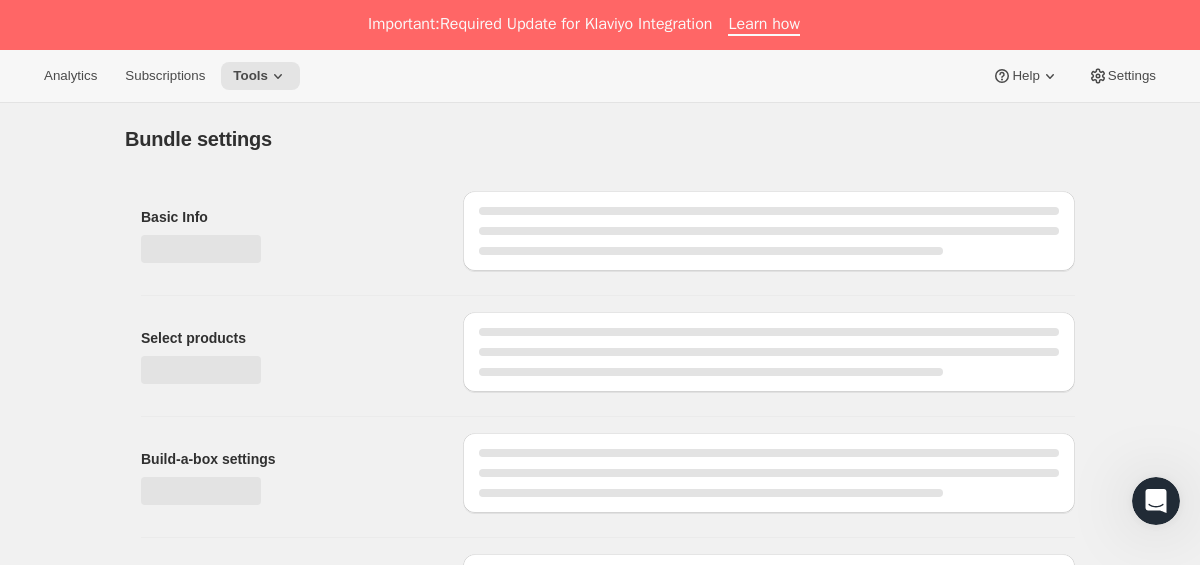 scroll, scrollTop: 0, scrollLeft: 0, axis: both 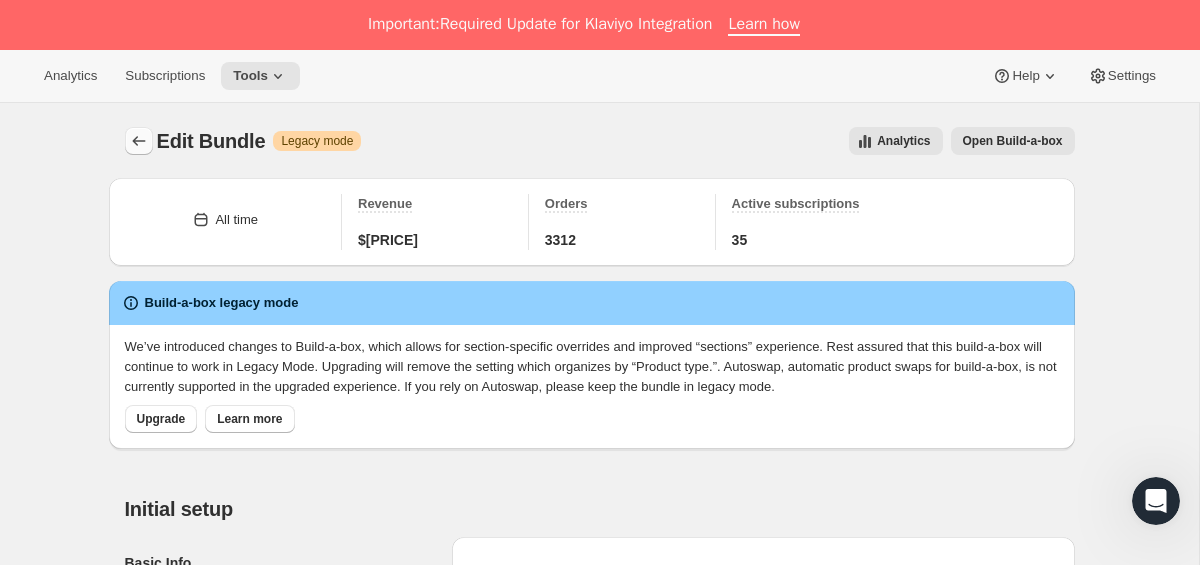 click 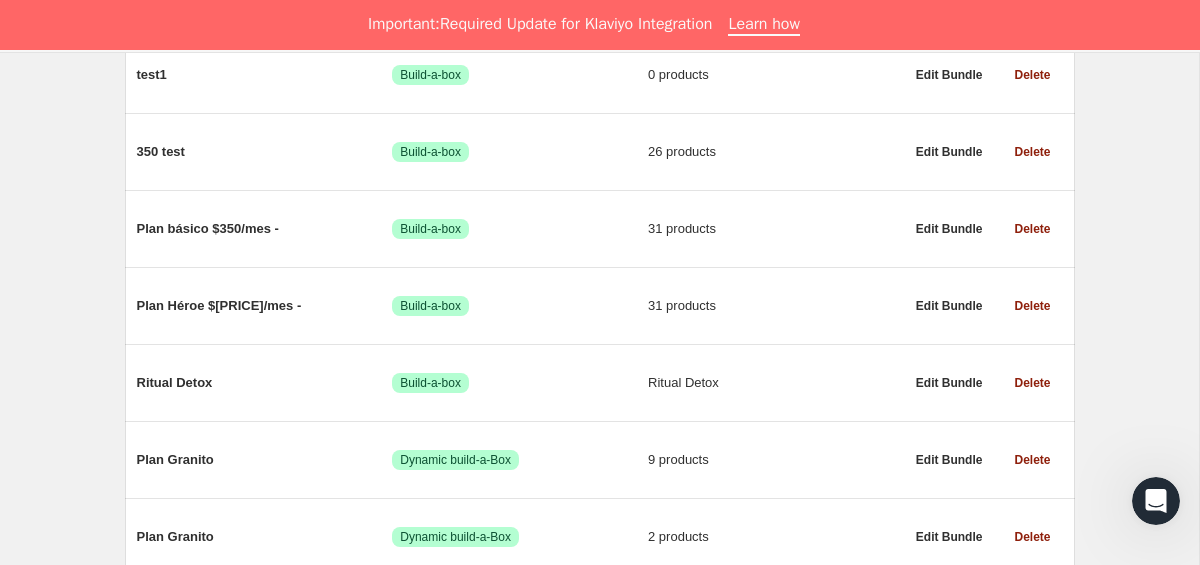 scroll, scrollTop: 981, scrollLeft: 0, axis: vertical 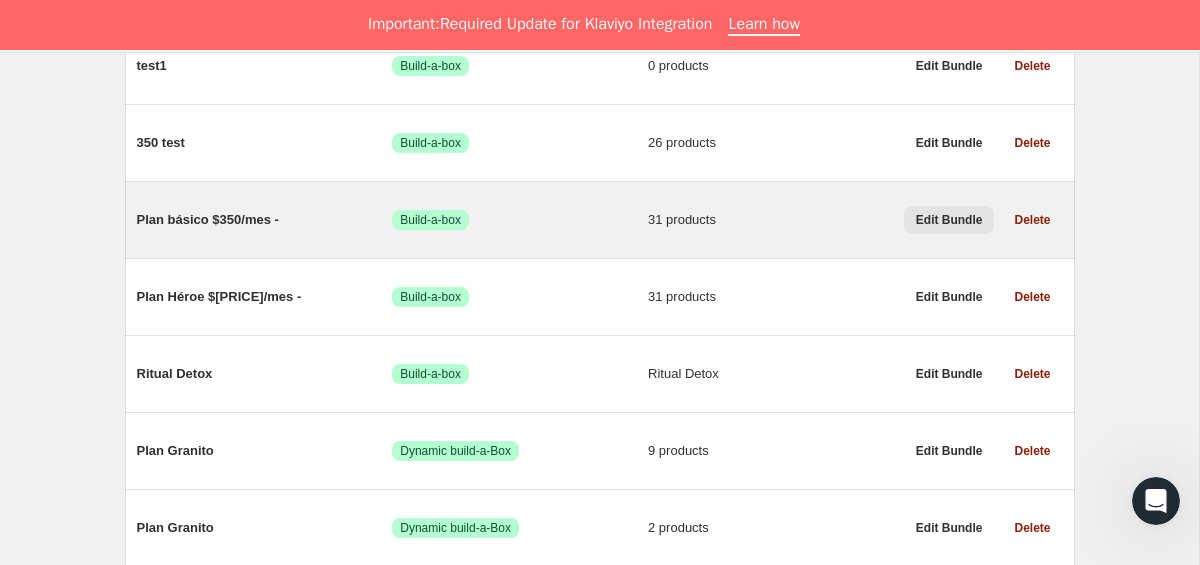 click on "Edit Bundle" at bounding box center (949, 220) 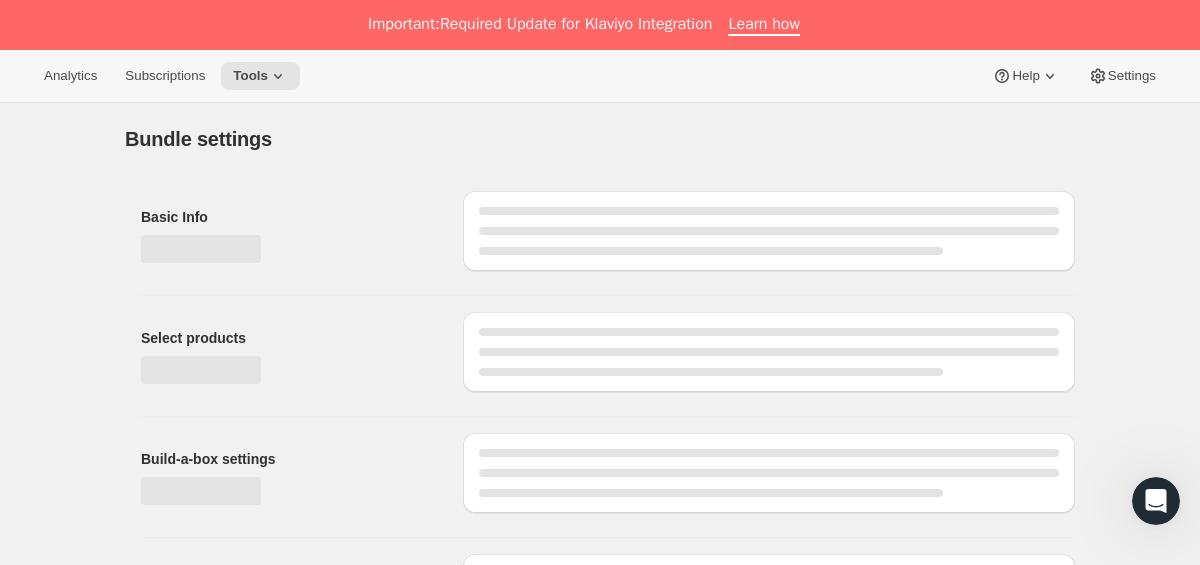 type on "Plan básico $350/mes -" 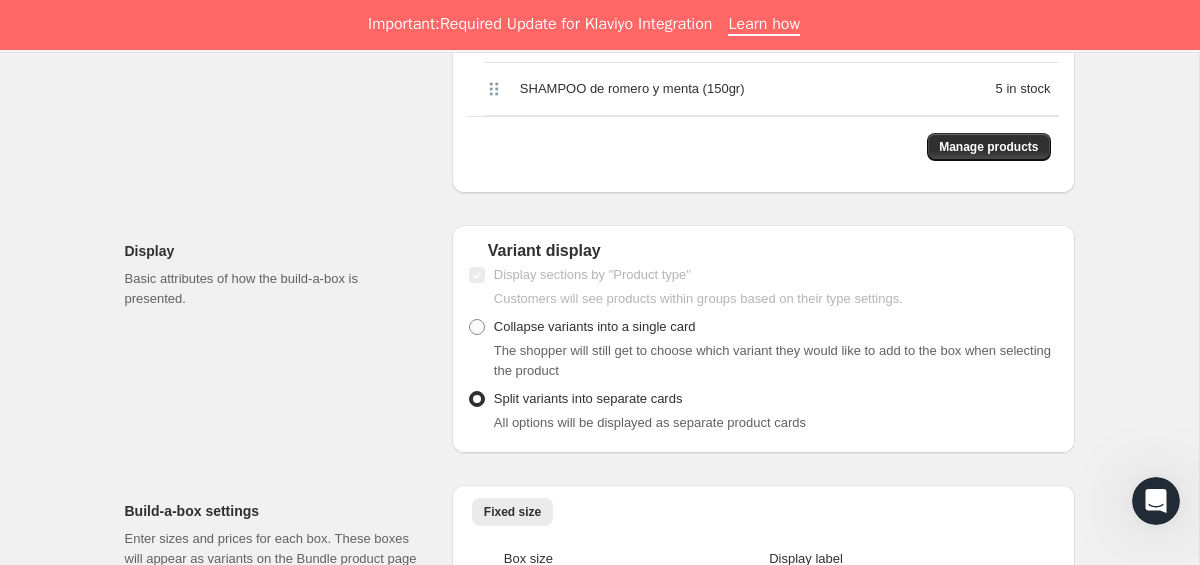 scroll, scrollTop: 2410, scrollLeft: 0, axis: vertical 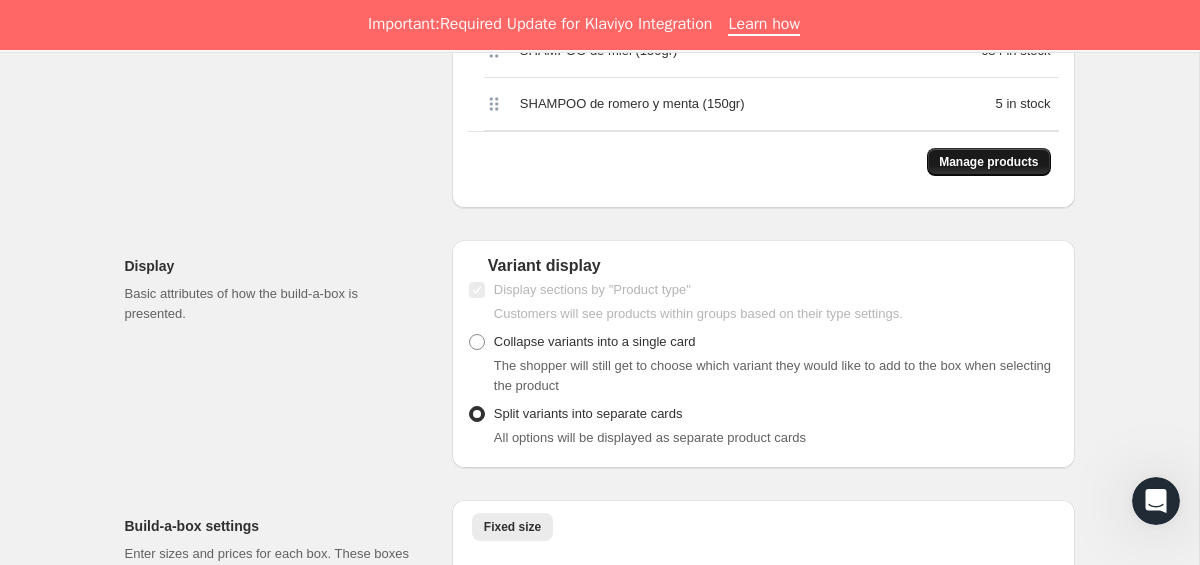 click on "Manage products" at bounding box center (988, 162) 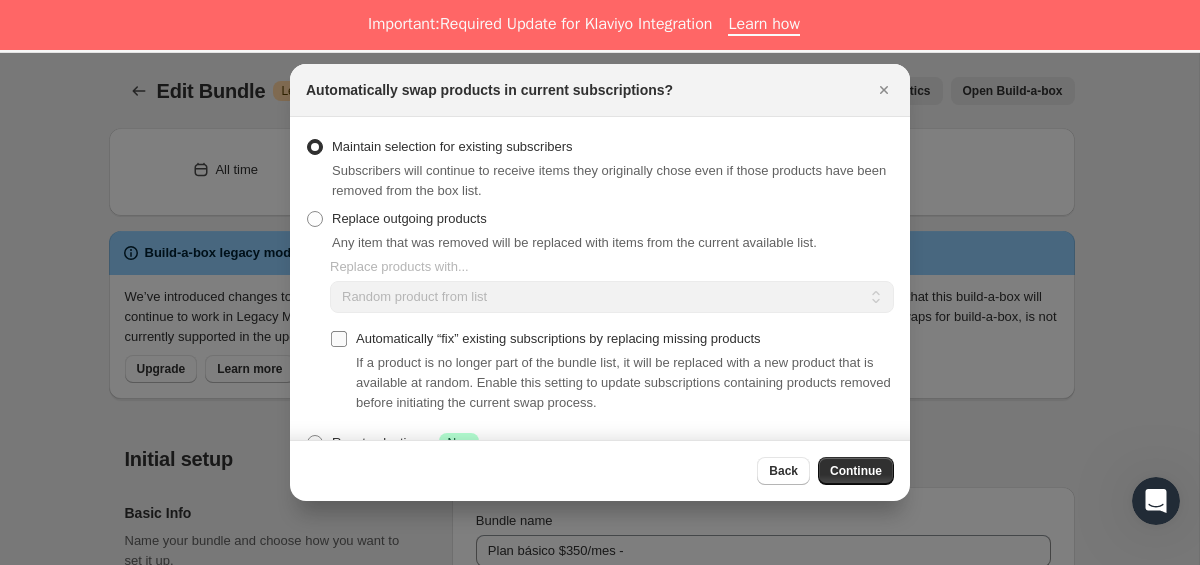 scroll, scrollTop: 2410, scrollLeft: 0, axis: vertical 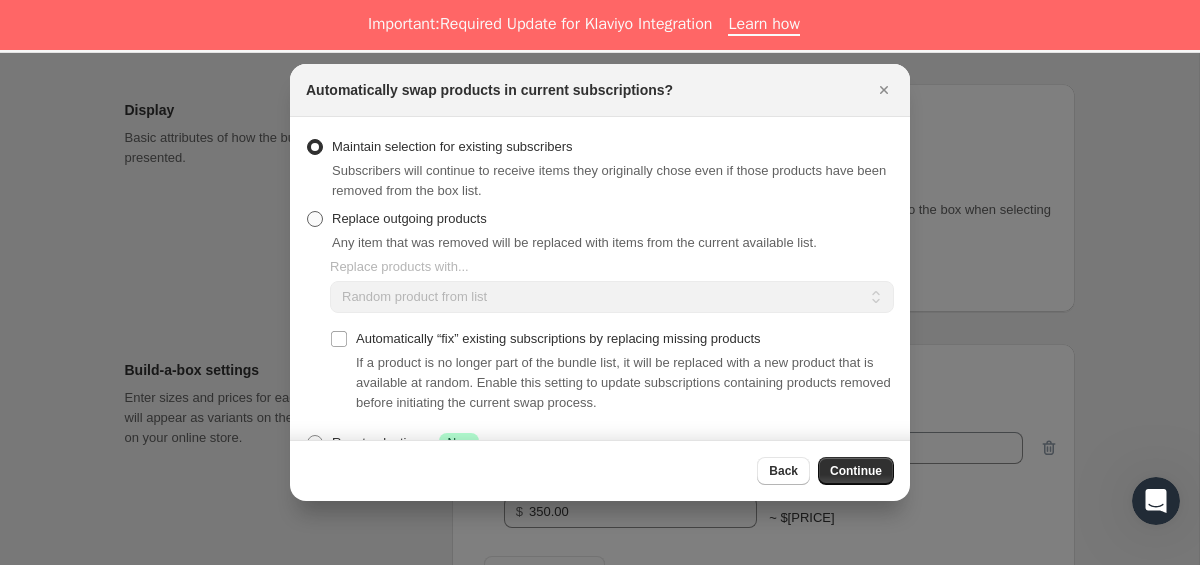 click on "Replace outgoing products" at bounding box center (409, 218) 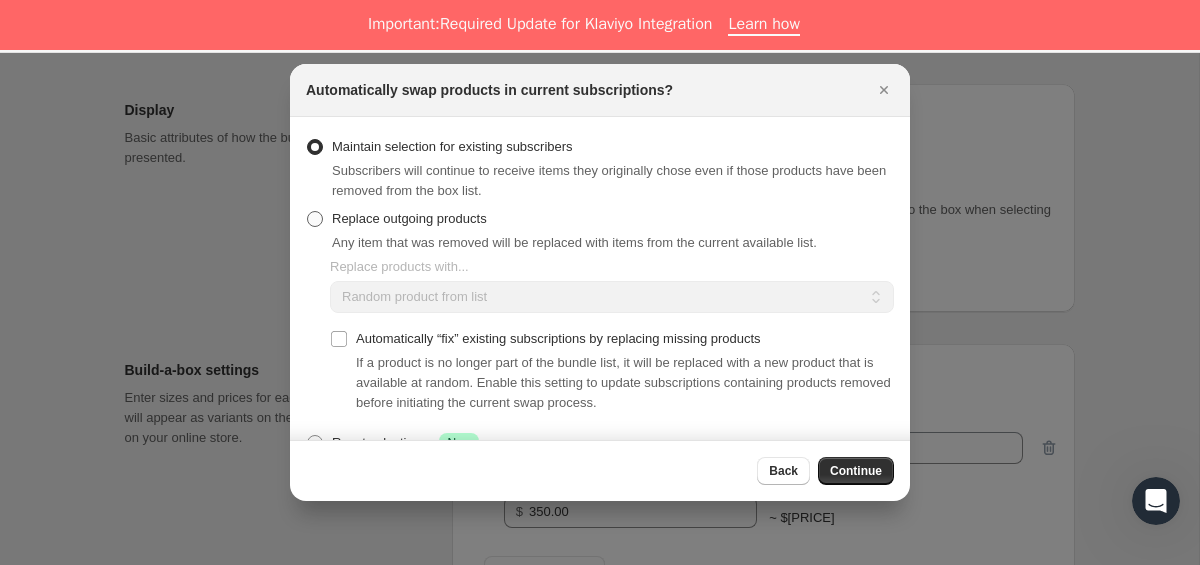 radio on "true" 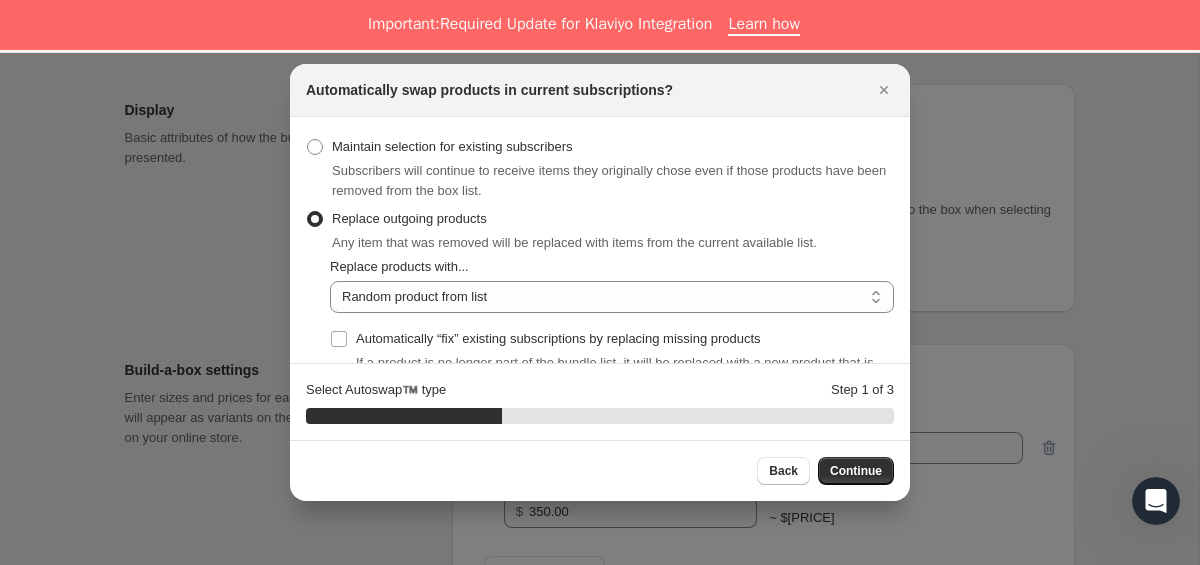 click on "Back Continue" at bounding box center (600, 470) 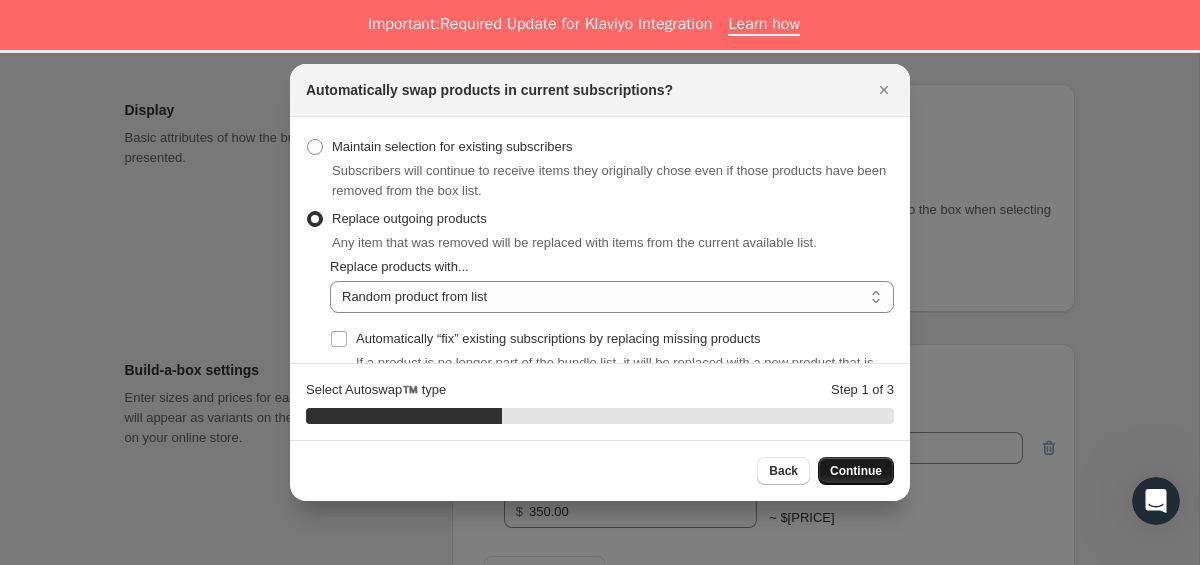click on "Continue" at bounding box center [856, 471] 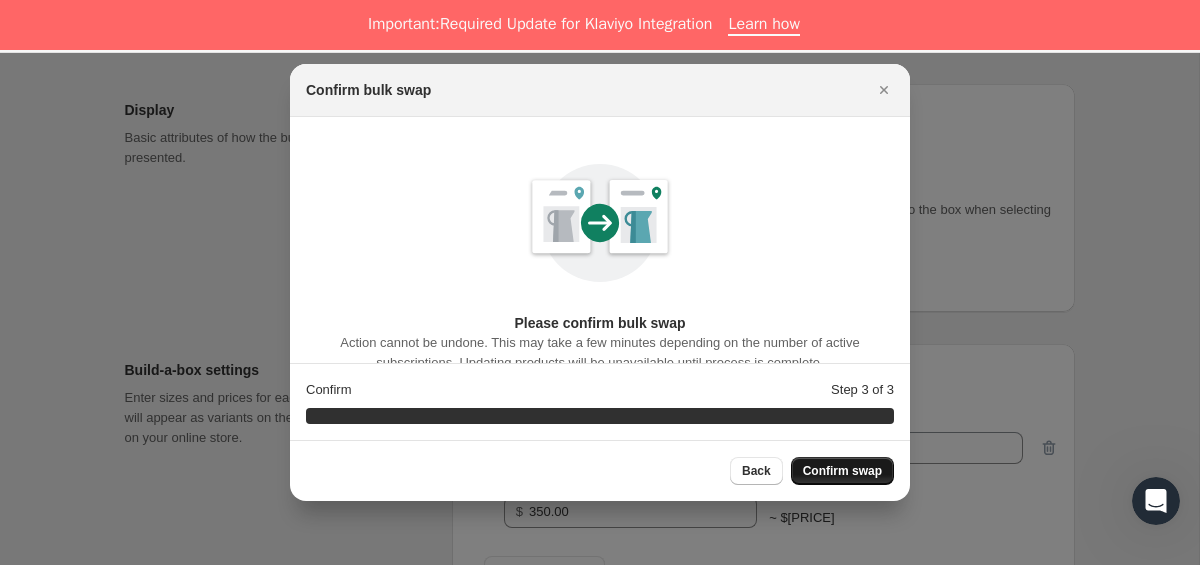 click on "Confirm swap" at bounding box center (842, 471) 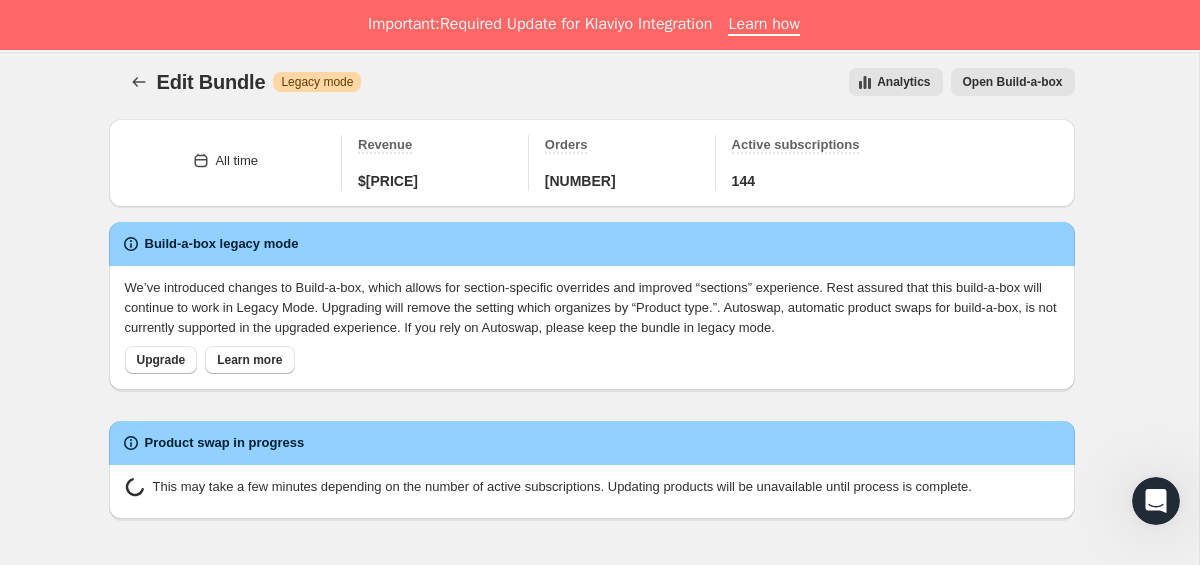scroll, scrollTop: 0, scrollLeft: 0, axis: both 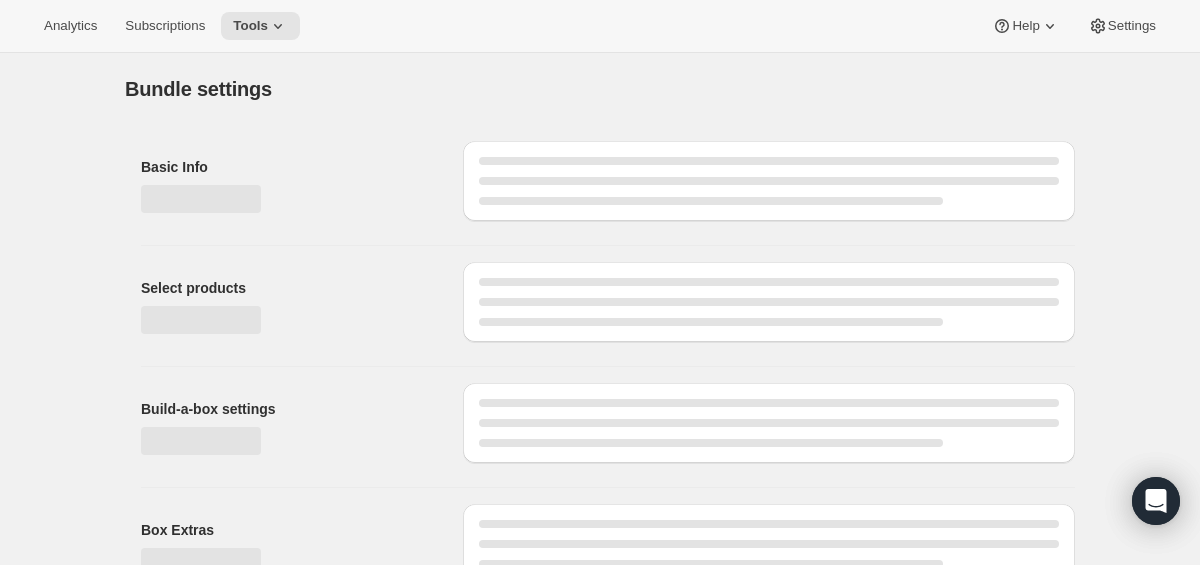 type on "Plan básico $350/mes -" 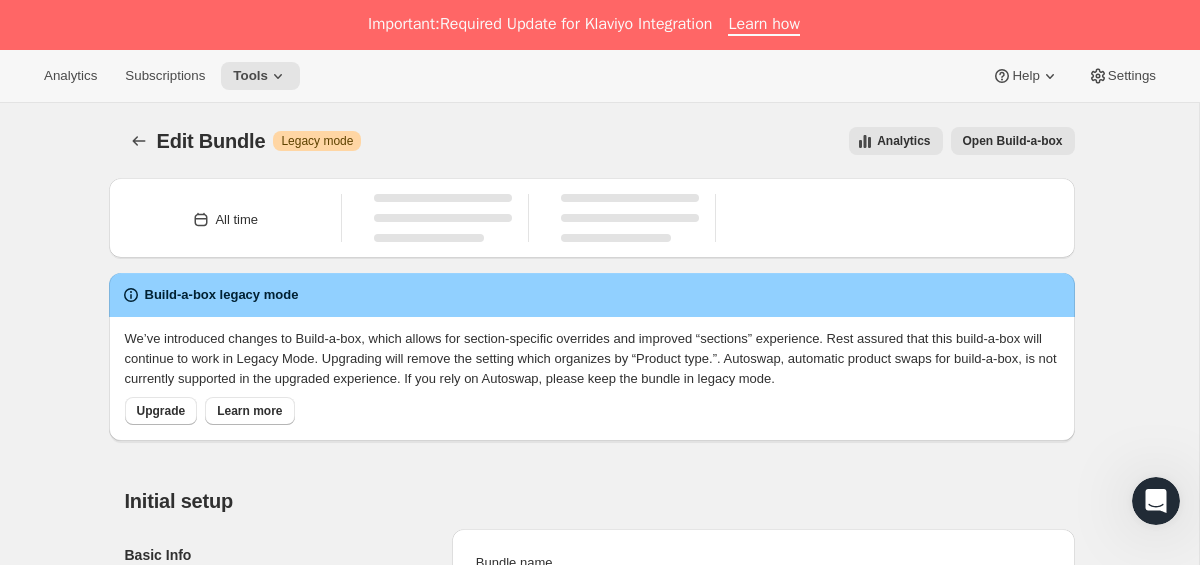 scroll, scrollTop: 0, scrollLeft: 0, axis: both 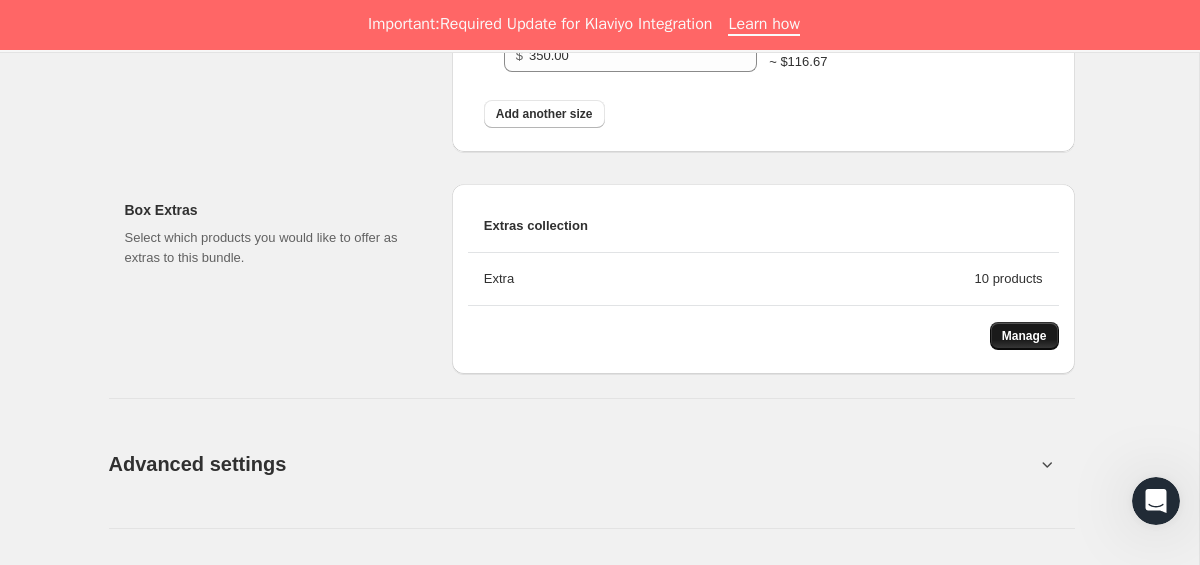 click on "Manage" at bounding box center (1024, 336) 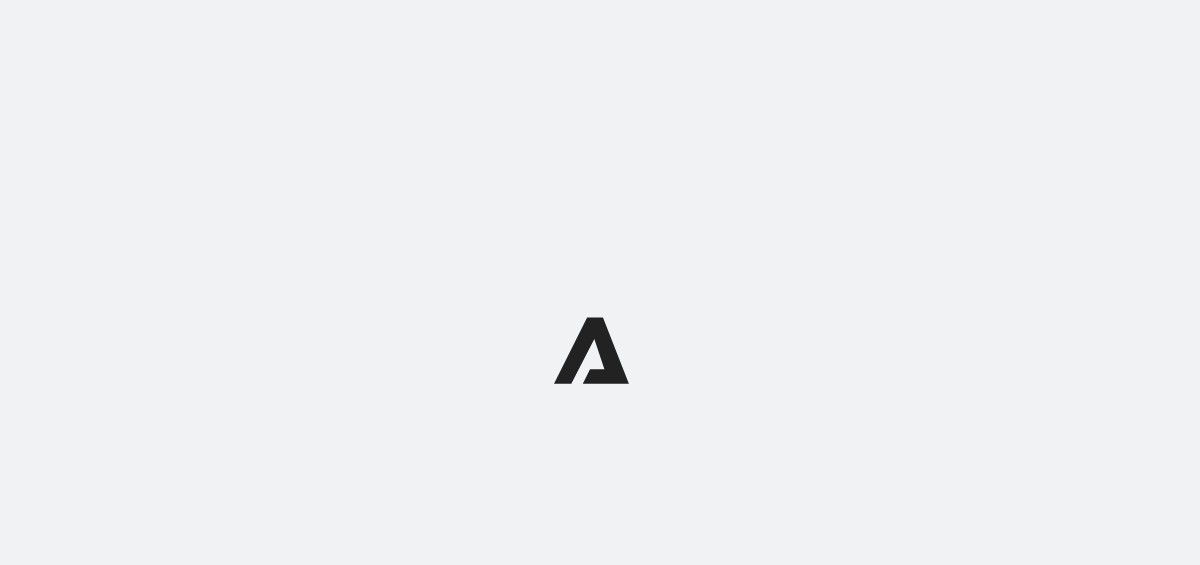 scroll, scrollTop: 0, scrollLeft: 0, axis: both 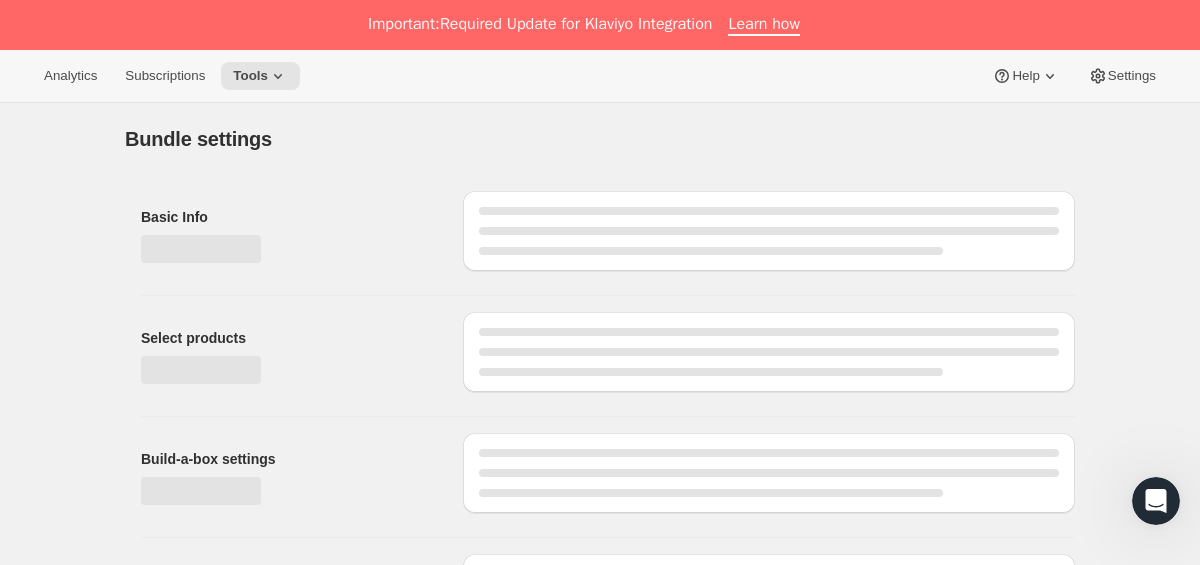 type on "Plan Héroe $550/mes" 